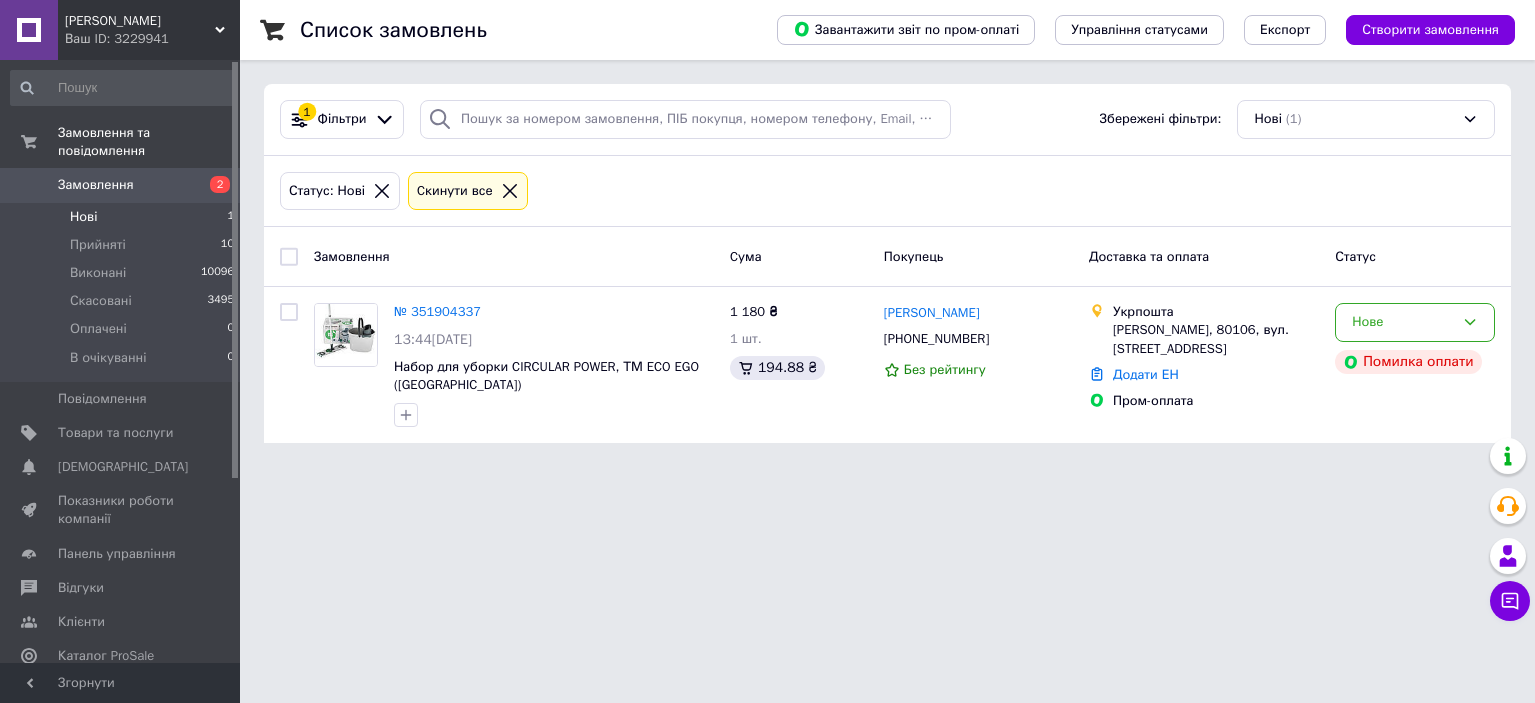 scroll, scrollTop: 0, scrollLeft: 0, axis: both 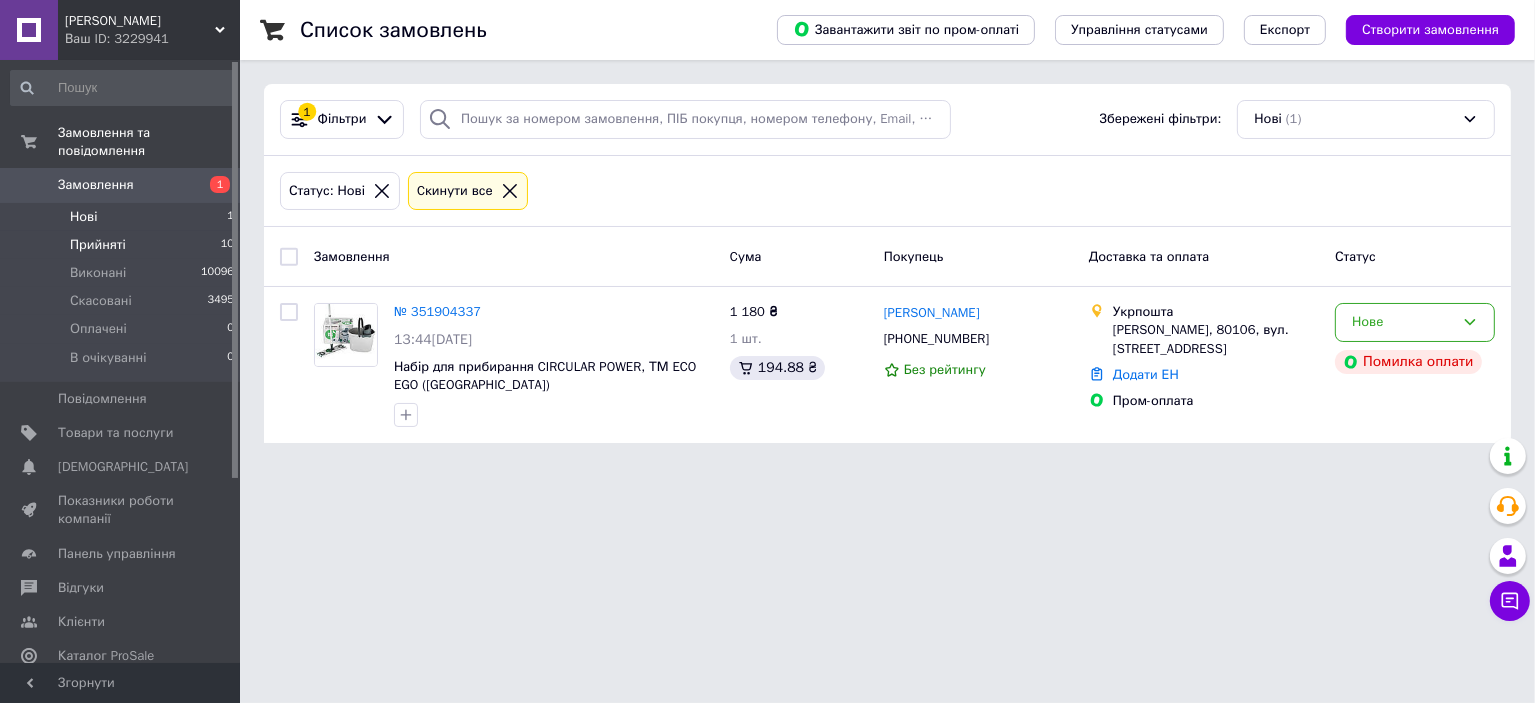 click on "Прийняті 10" at bounding box center [123, 245] 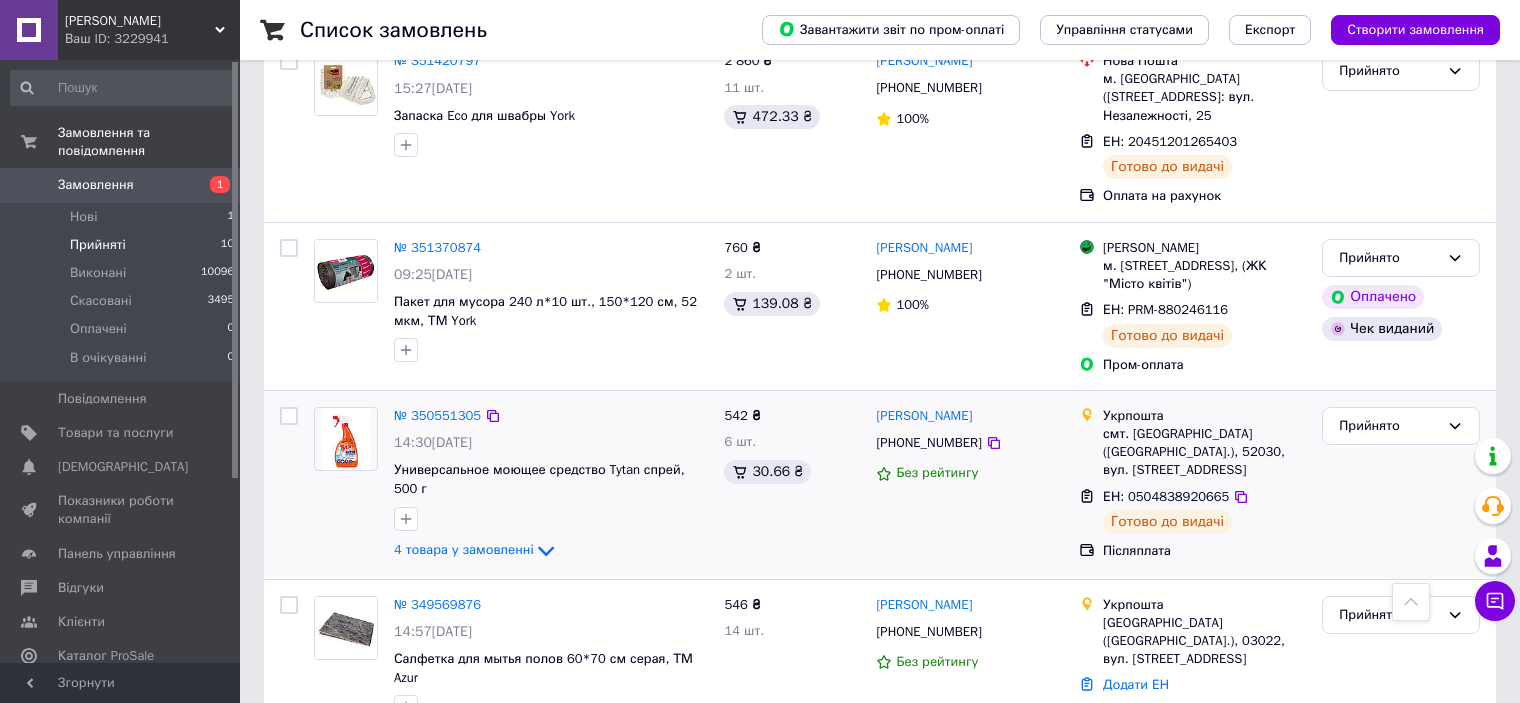scroll, scrollTop: 1279, scrollLeft: 0, axis: vertical 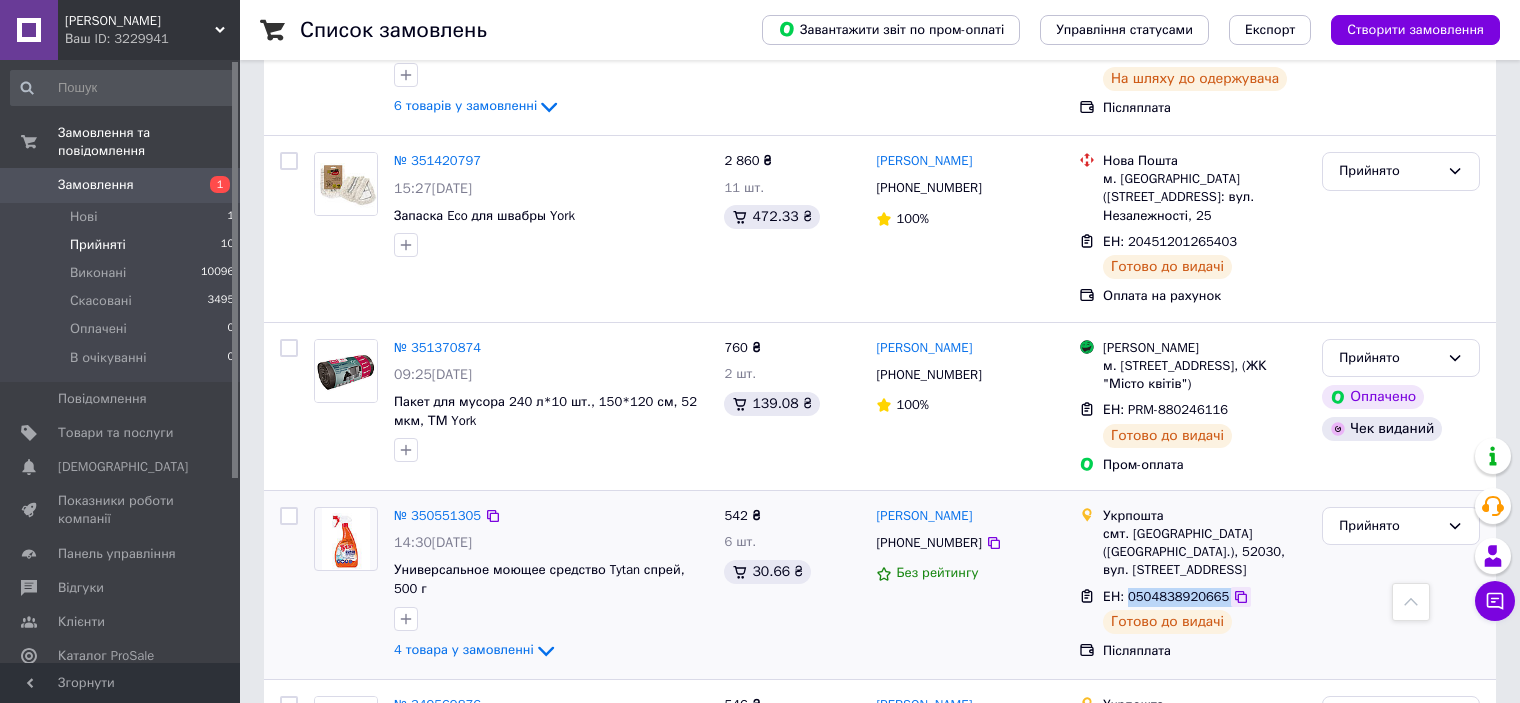 drag, startPoint x: 1125, startPoint y: 557, endPoint x: 1218, endPoint y: 555, distance: 93.0215 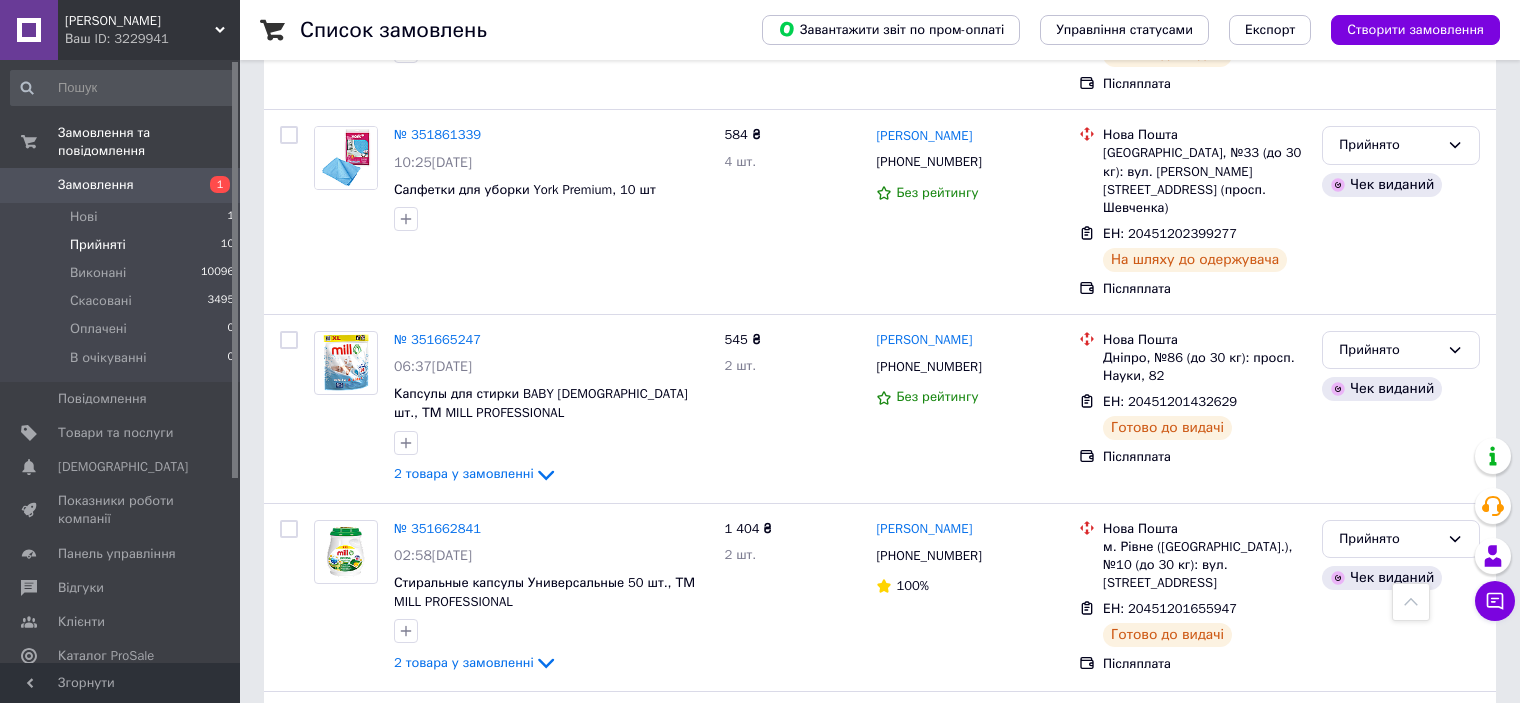 scroll, scrollTop: 379, scrollLeft: 0, axis: vertical 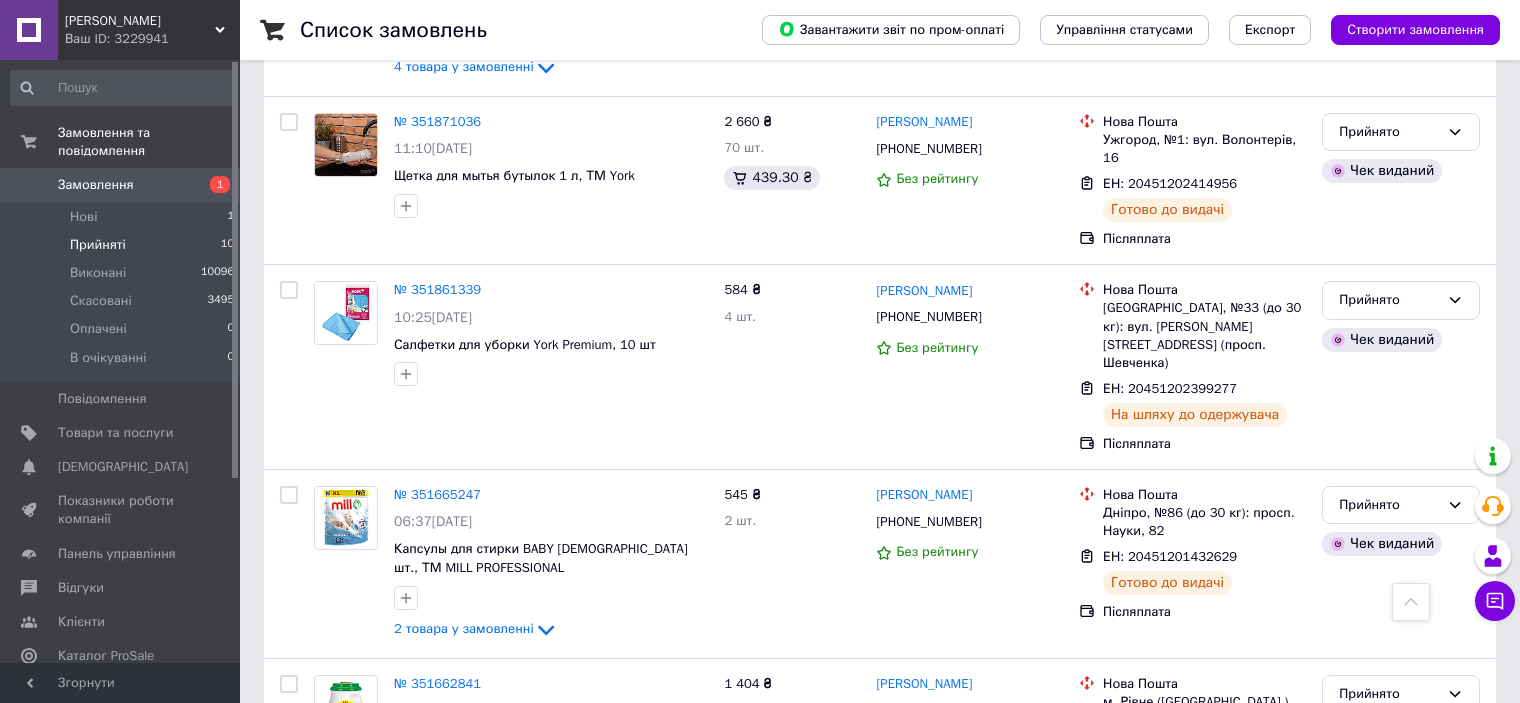 click on "Прийняті 10" at bounding box center [123, 245] 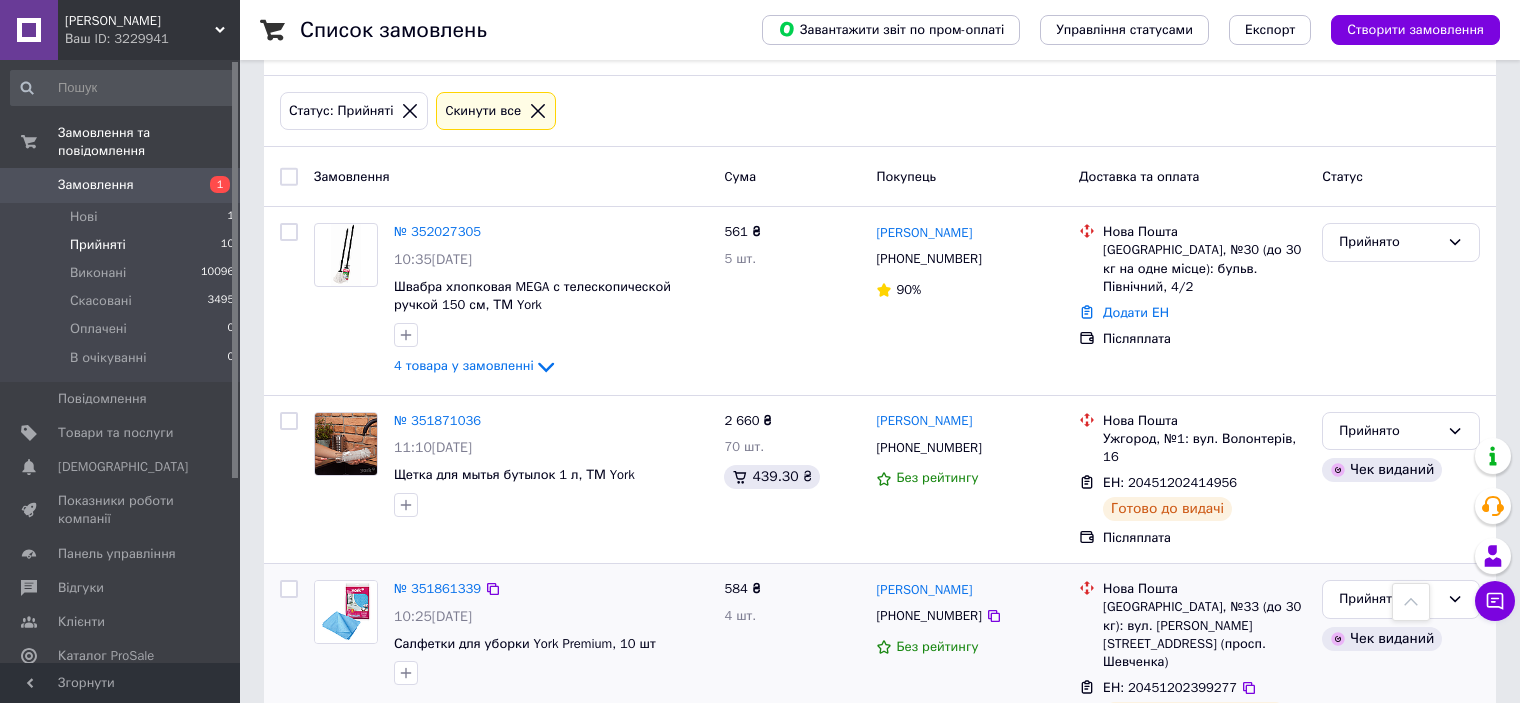 scroll, scrollTop: 79, scrollLeft: 0, axis: vertical 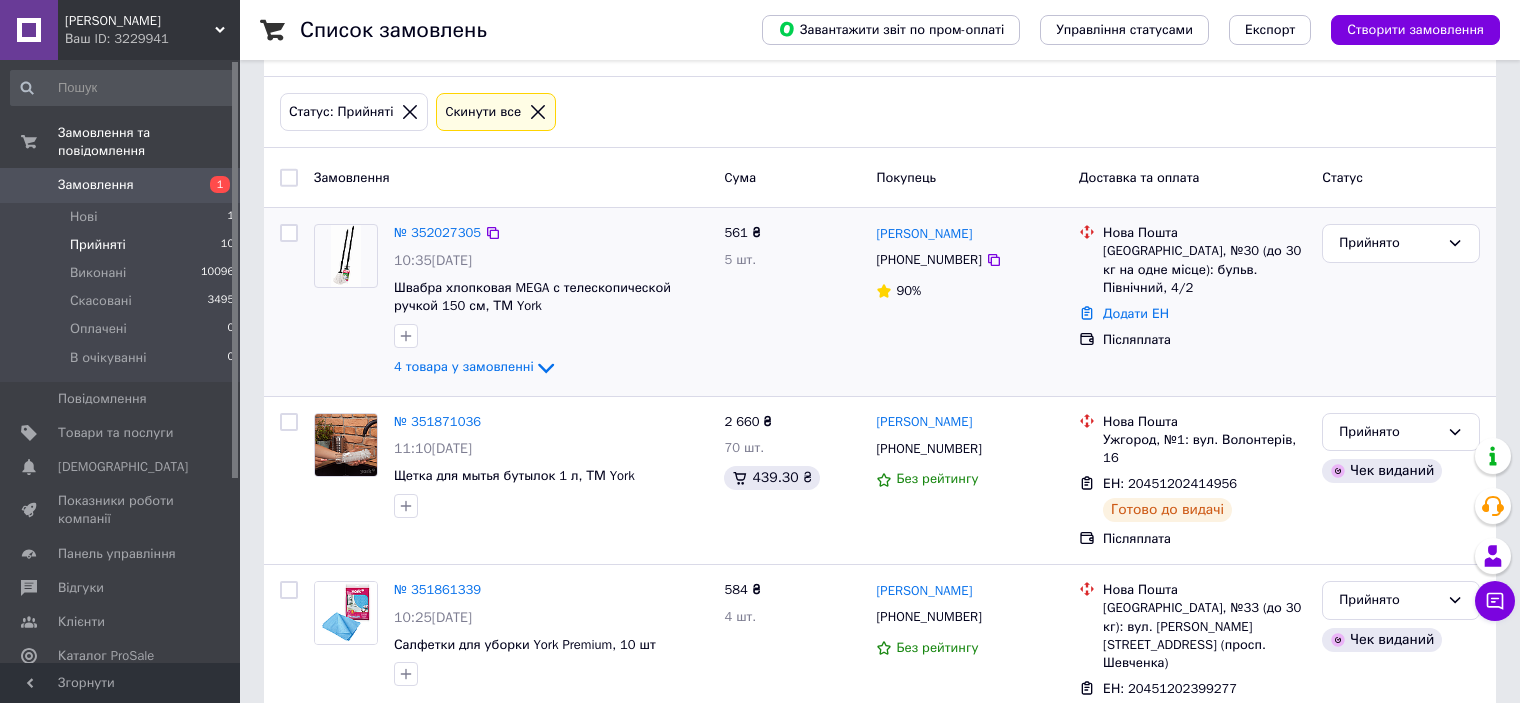 click at bounding box center (345, 256) 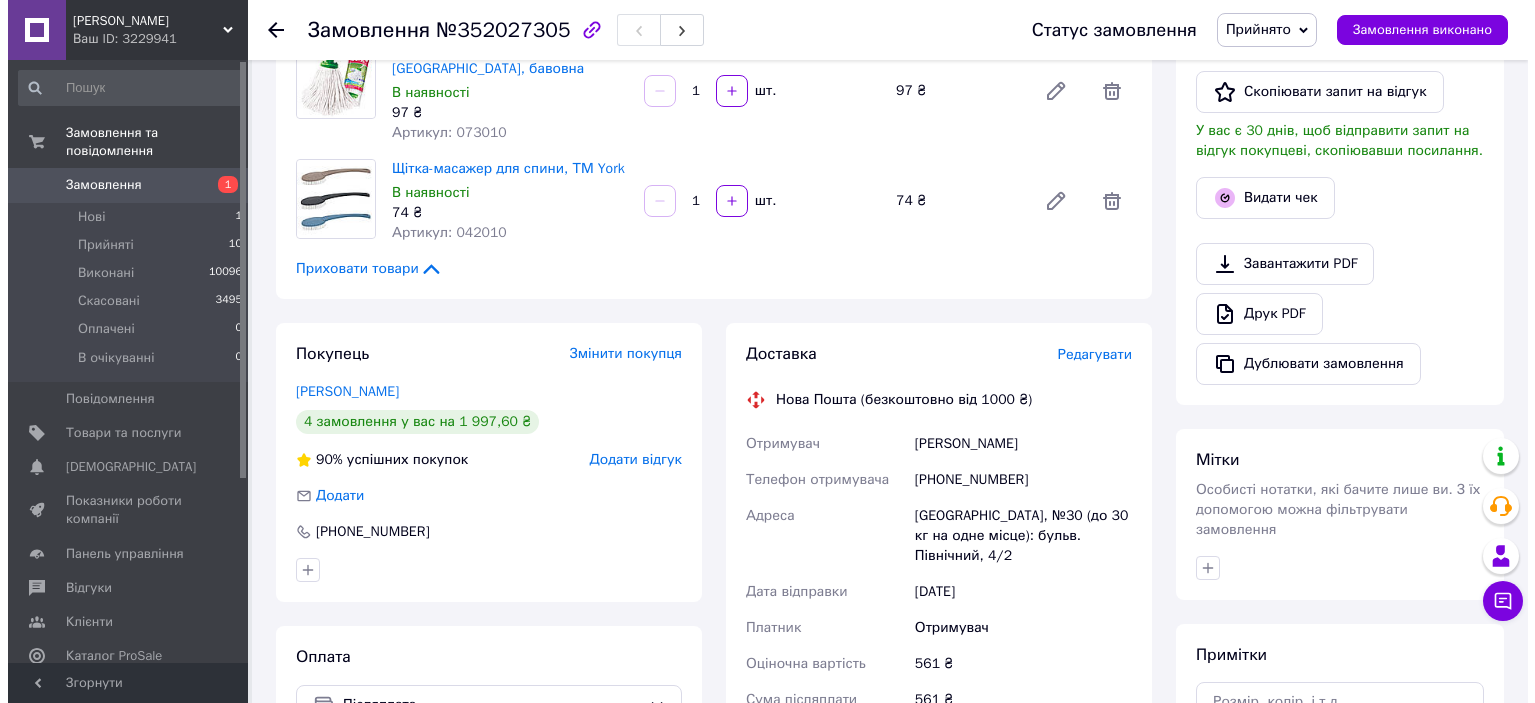 scroll, scrollTop: 400, scrollLeft: 0, axis: vertical 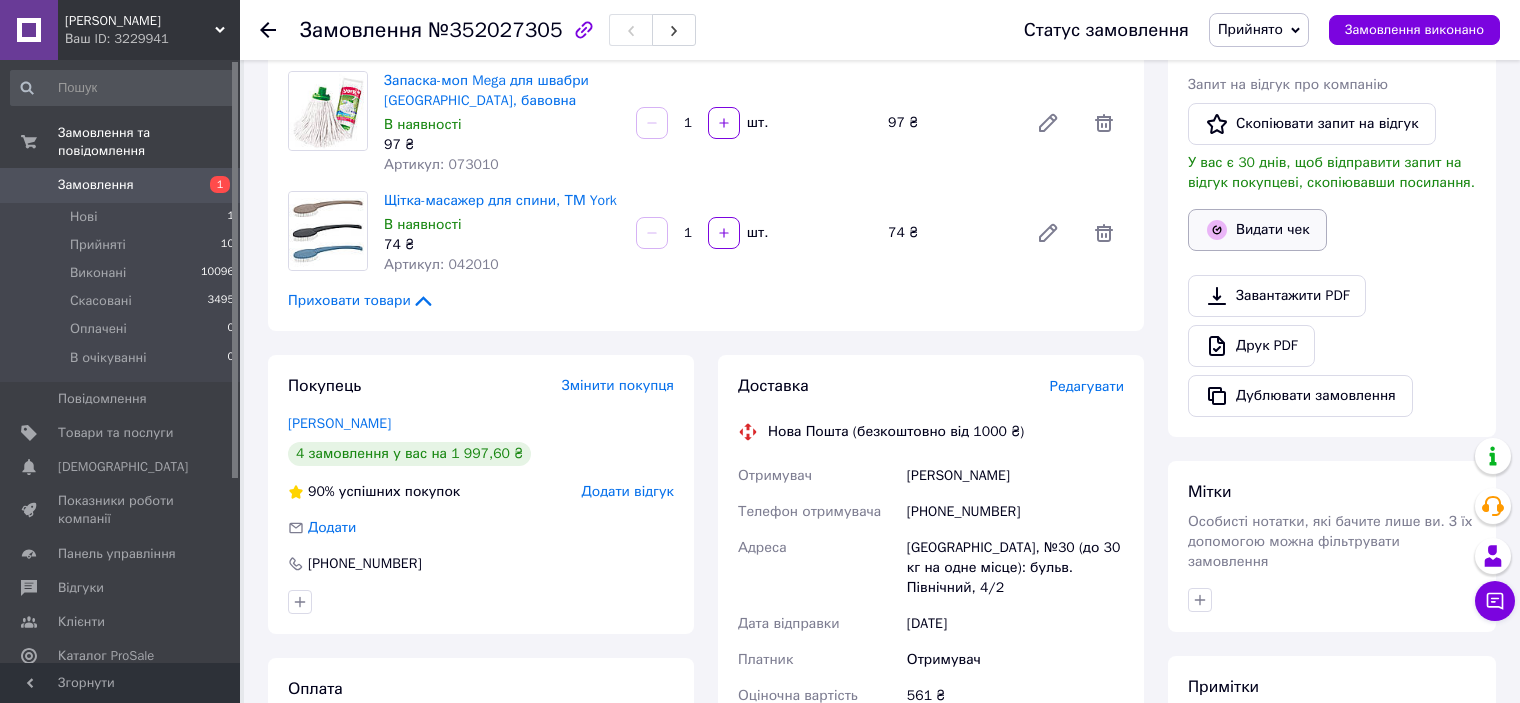 click on "Видати чек" at bounding box center [1257, 230] 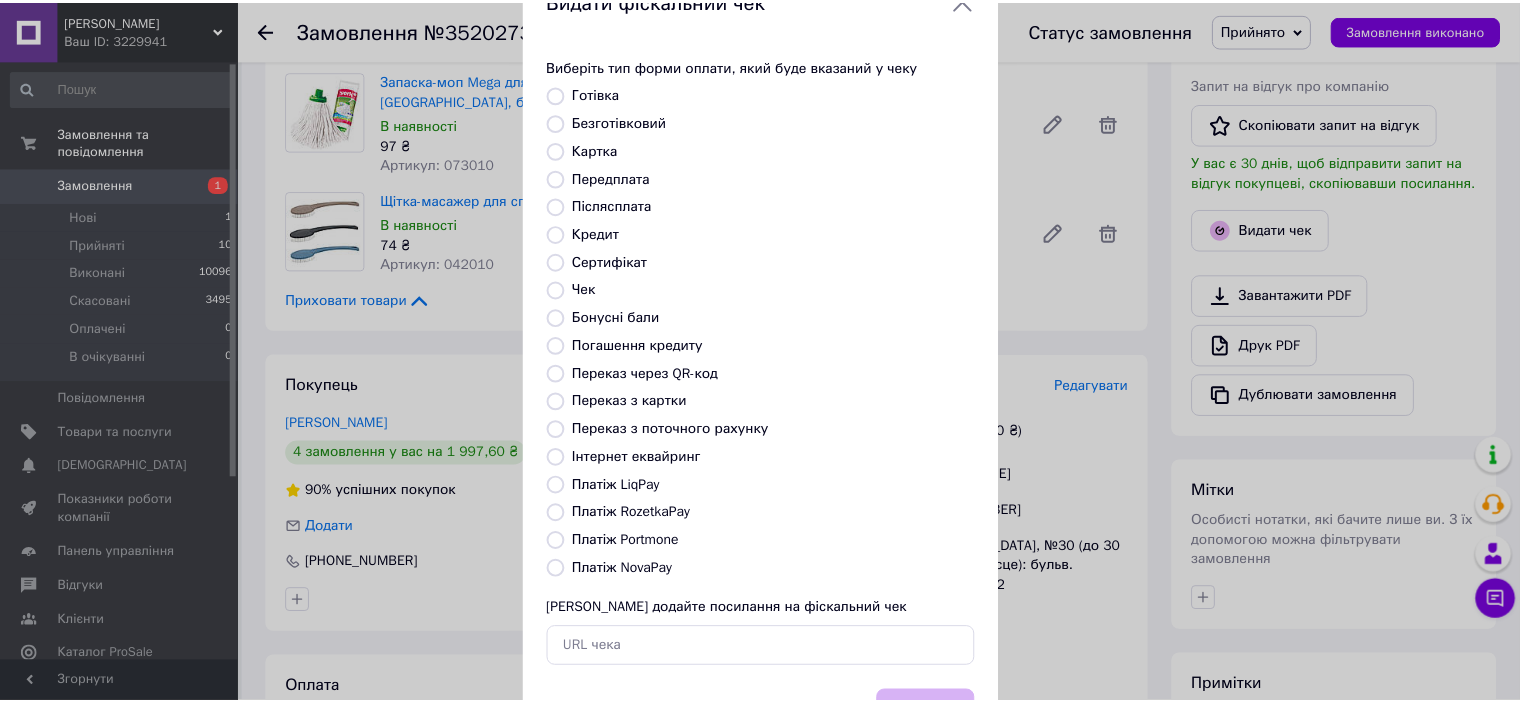 scroll, scrollTop: 100, scrollLeft: 0, axis: vertical 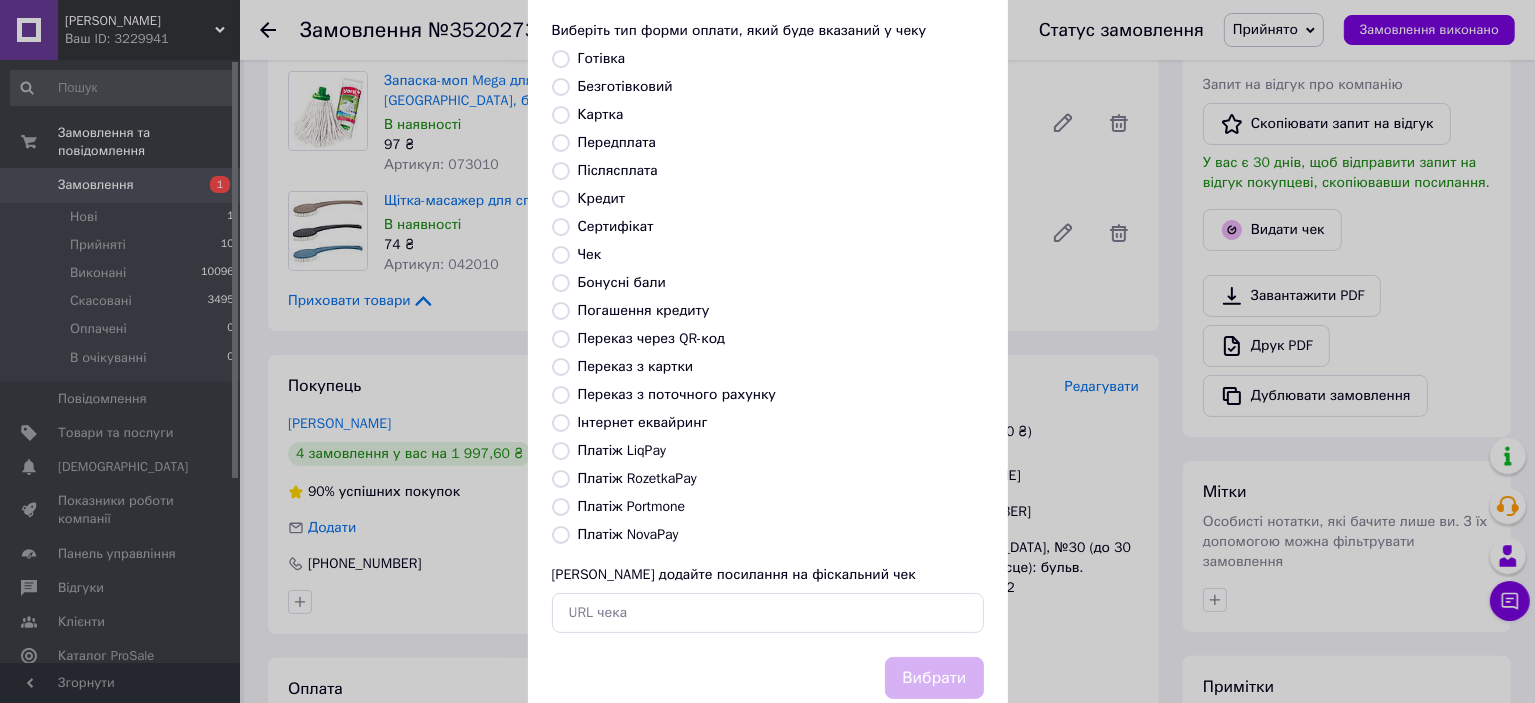 drag, startPoint x: 556, startPoint y: 530, endPoint x: 628, endPoint y: 639, distance: 130.63307 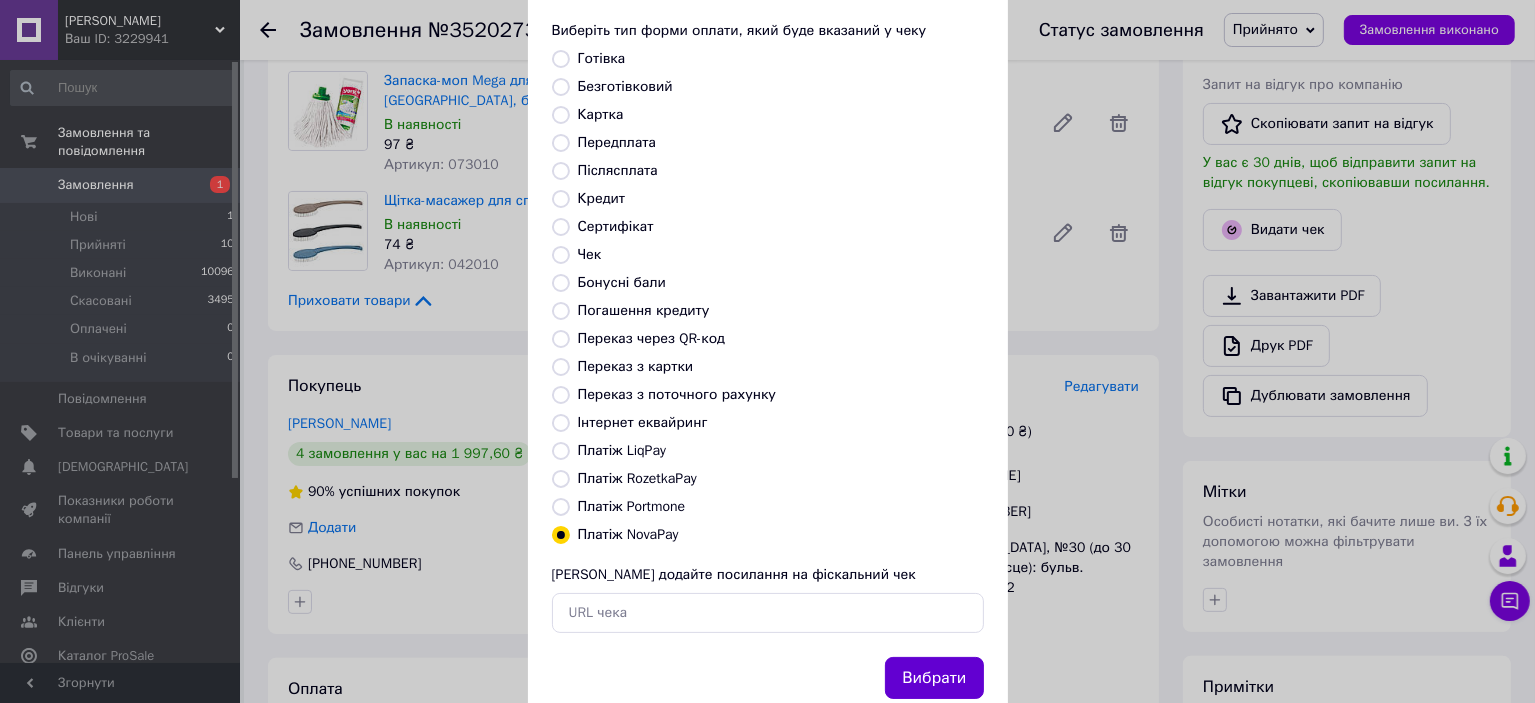 click on "Вибрати" at bounding box center (934, 678) 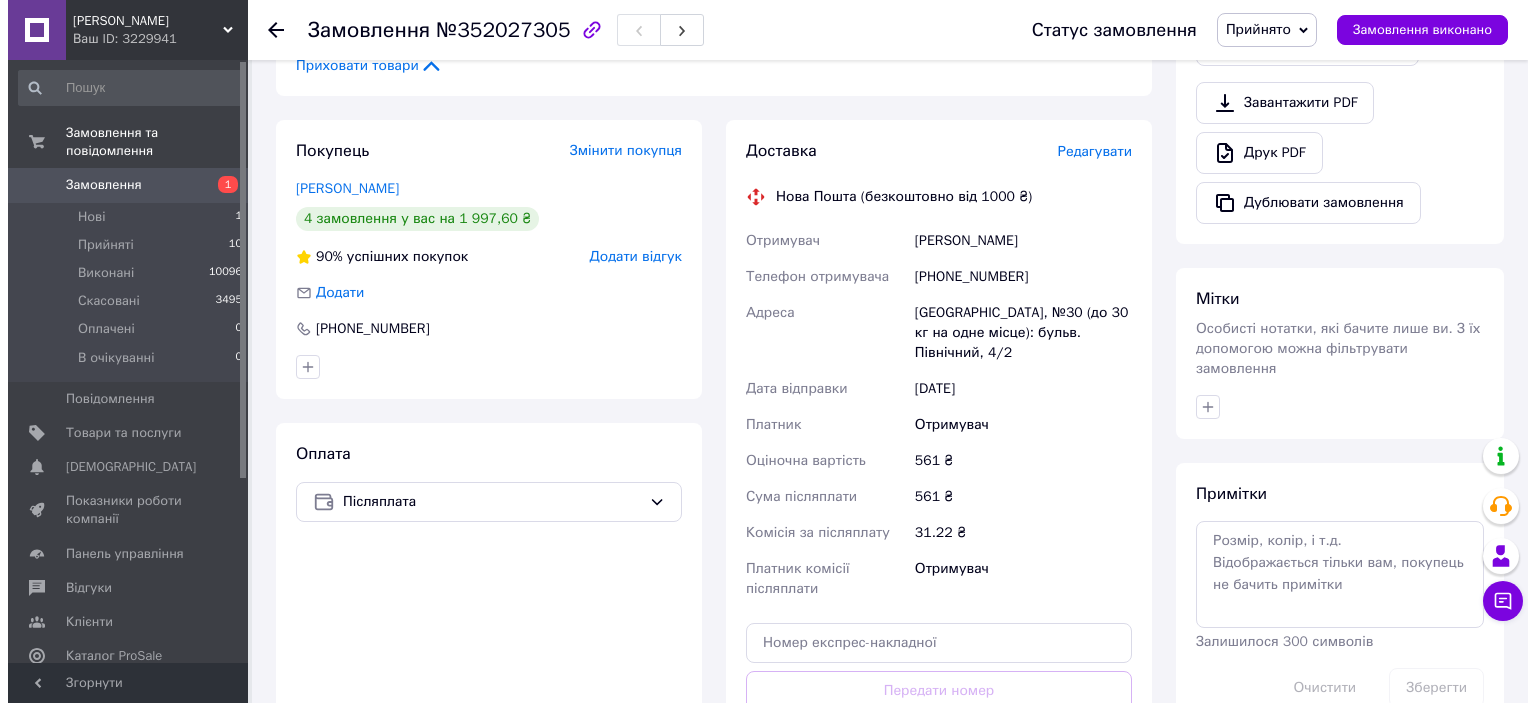 scroll, scrollTop: 600, scrollLeft: 0, axis: vertical 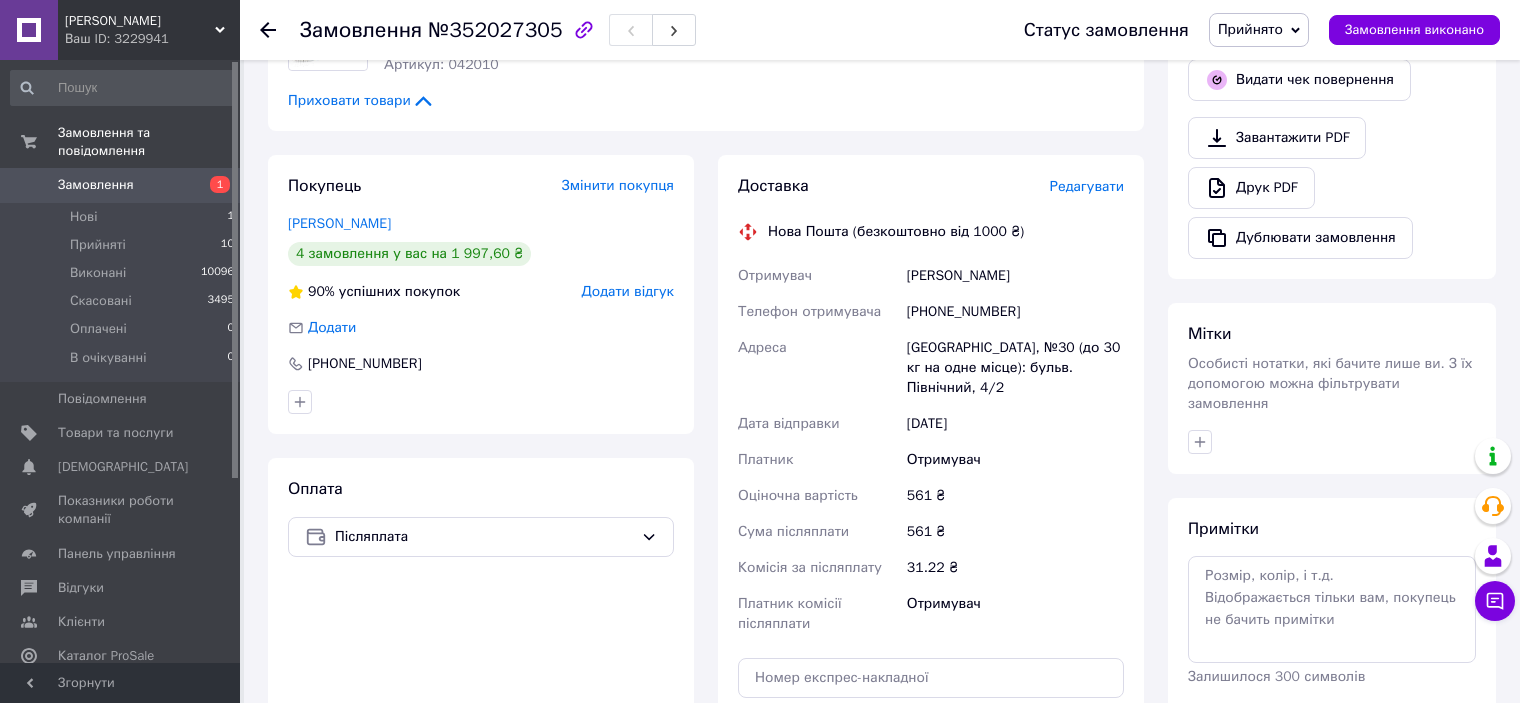 click on "Редагувати" at bounding box center [1087, 186] 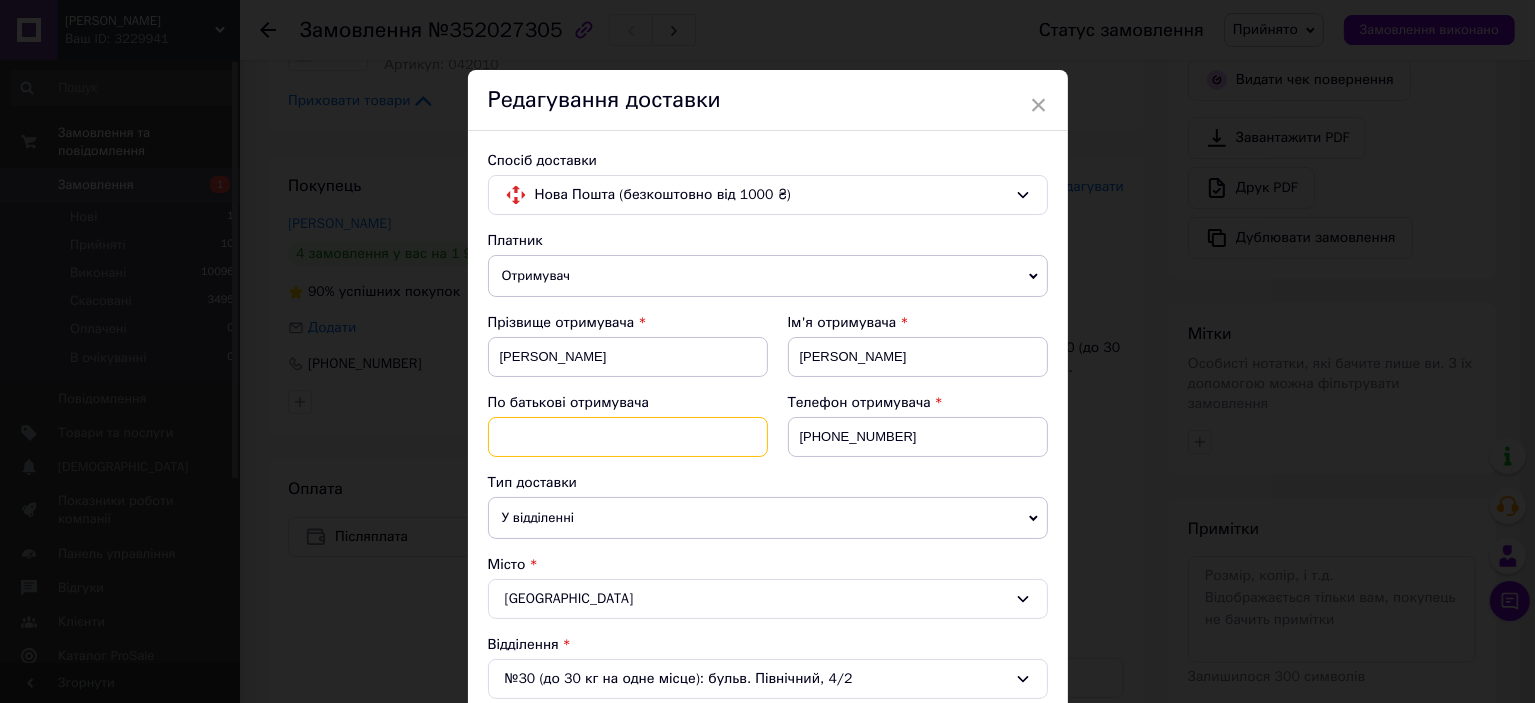 click at bounding box center (628, 437) 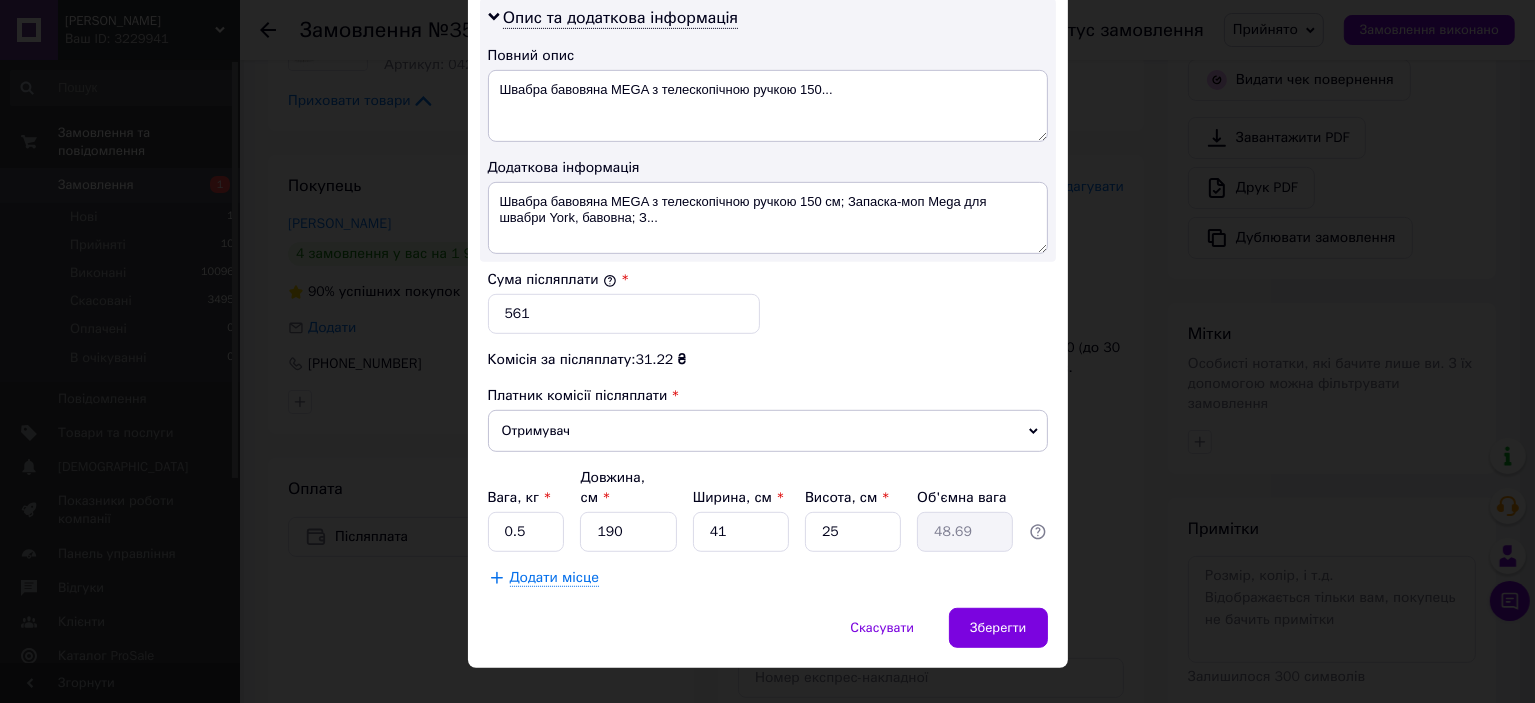 scroll, scrollTop: 1040, scrollLeft: 0, axis: vertical 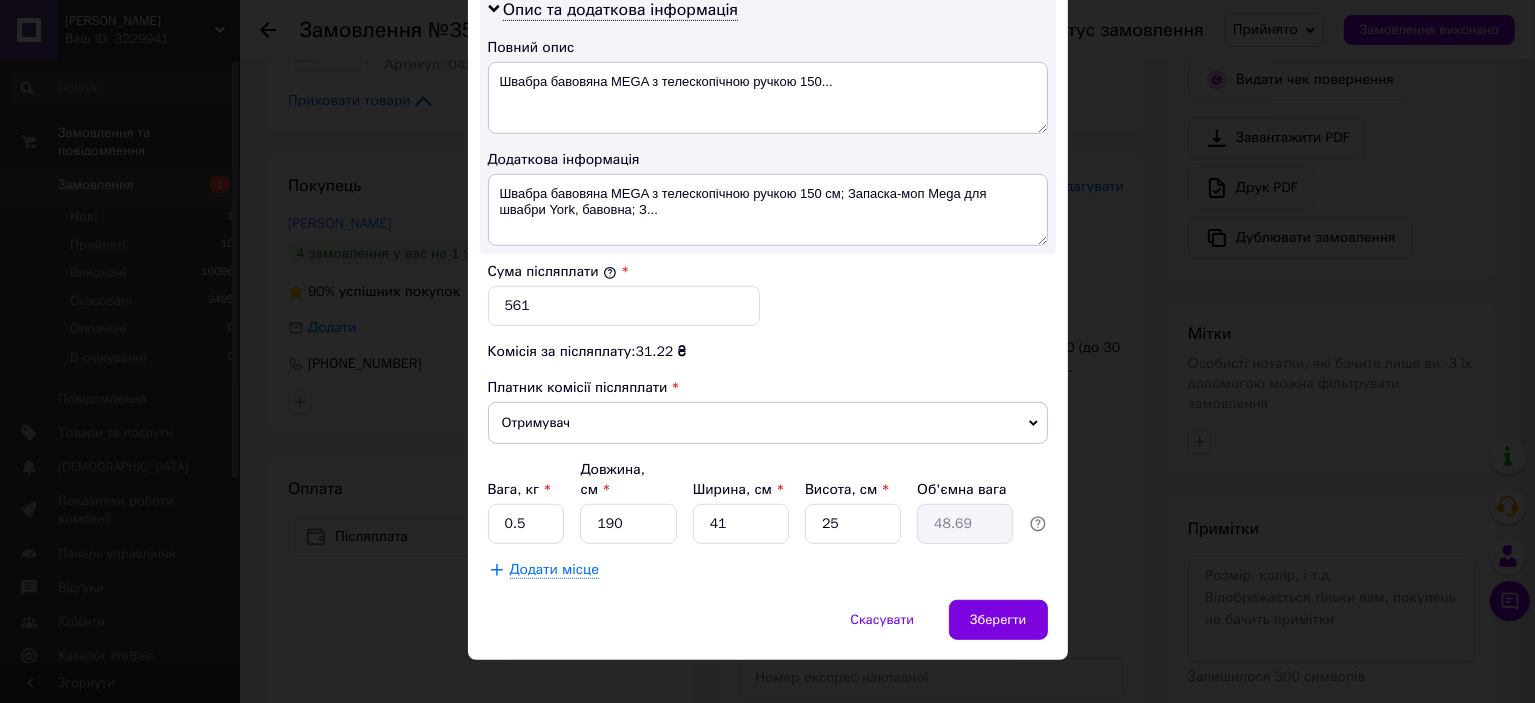 type on "[PERSON_NAME]" 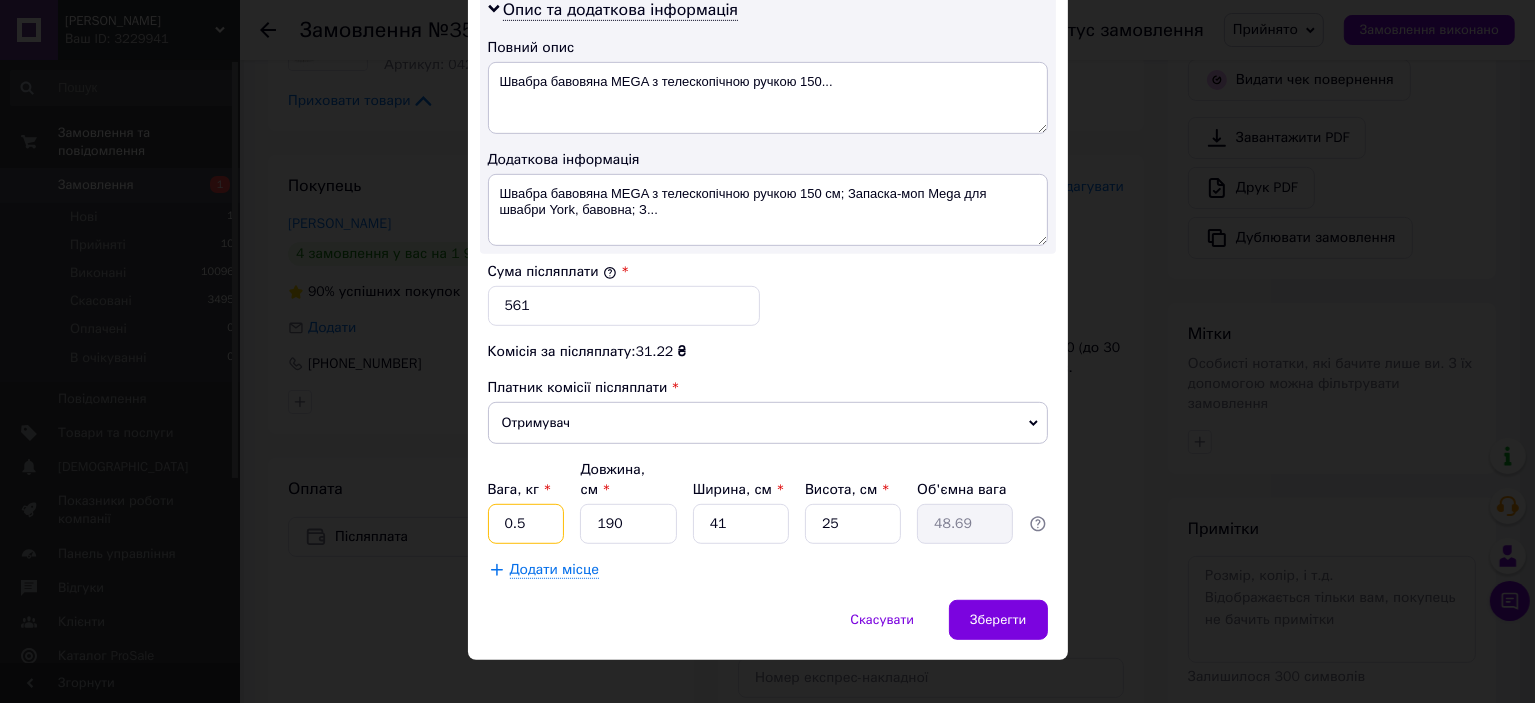 click on "0.5" at bounding box center [526, 524] 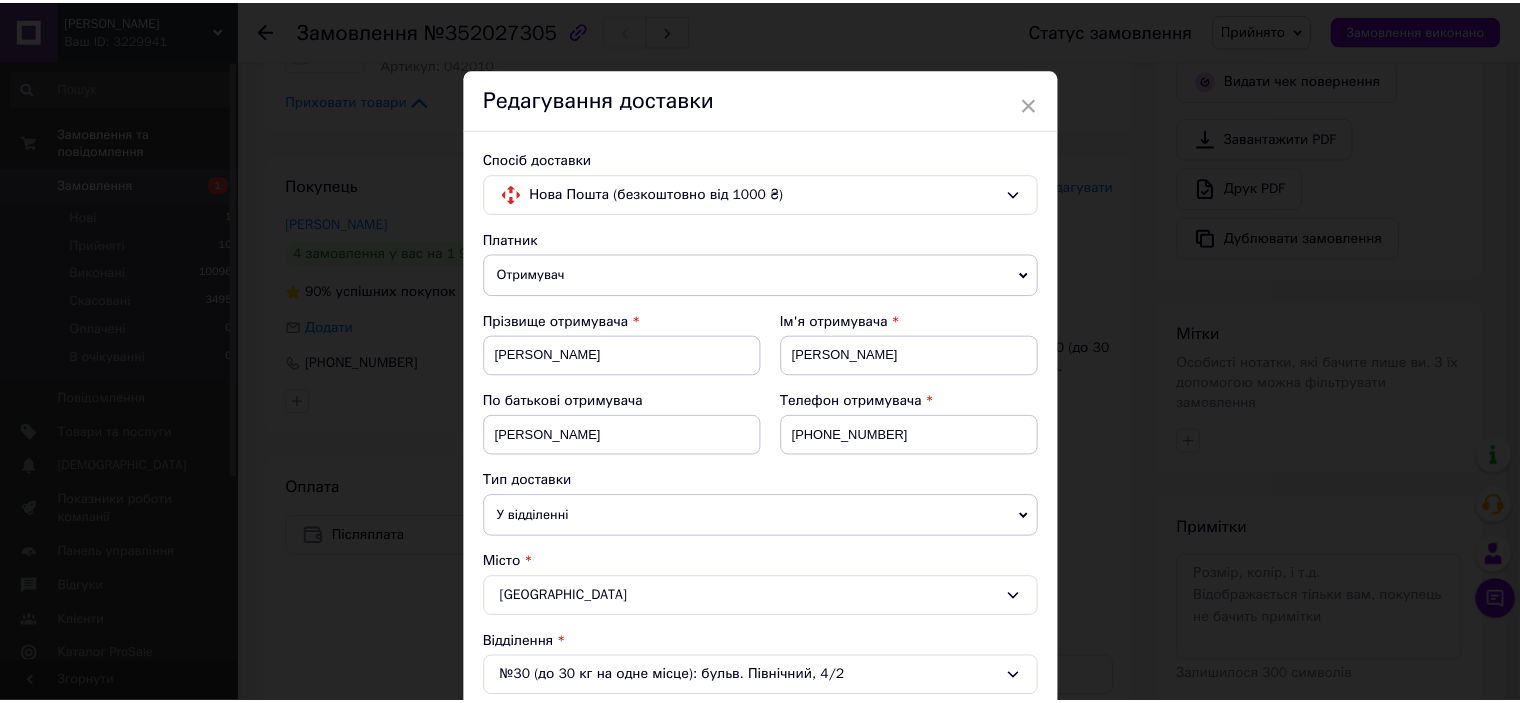 scroll, scrollTop: 0, scrollLeft: 0, axis: both 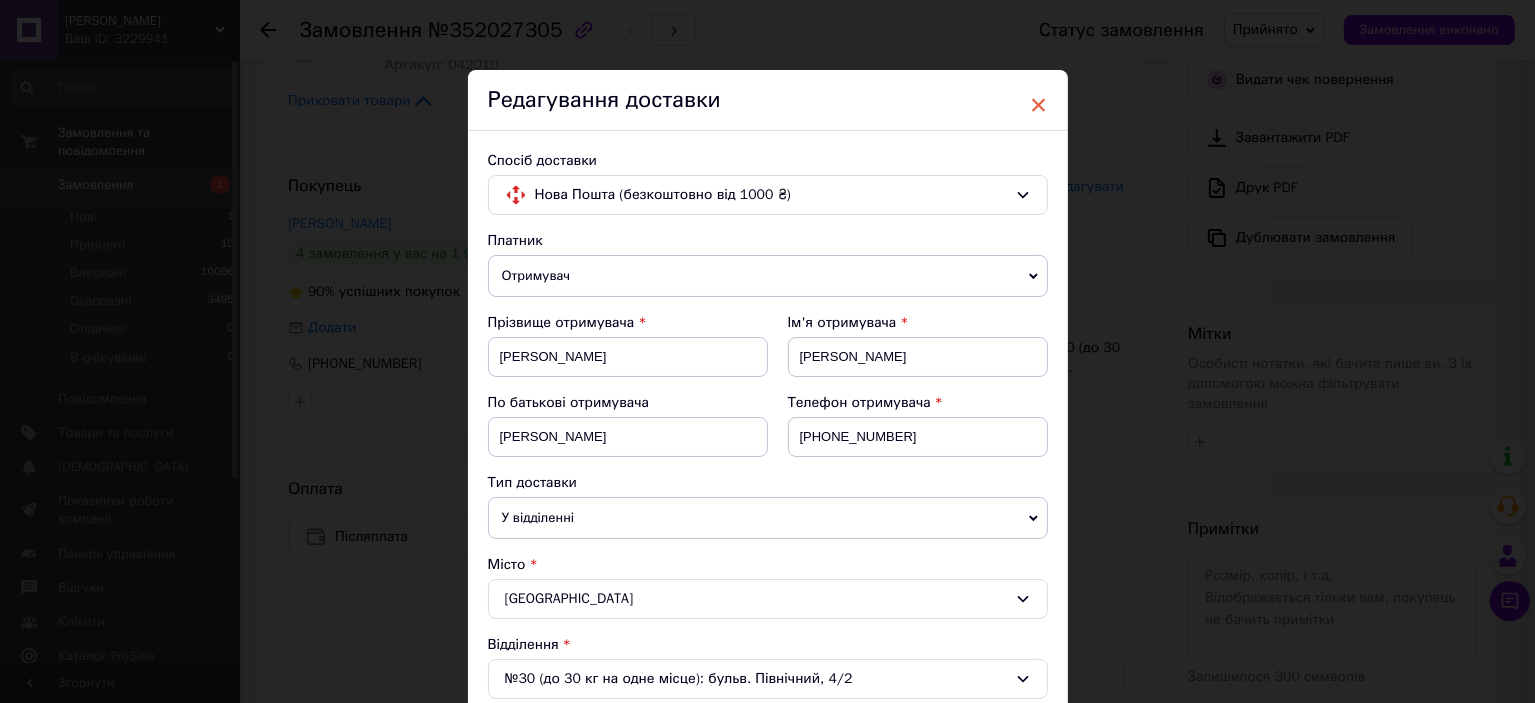 click on "×" at bounding box center (1039, 105) 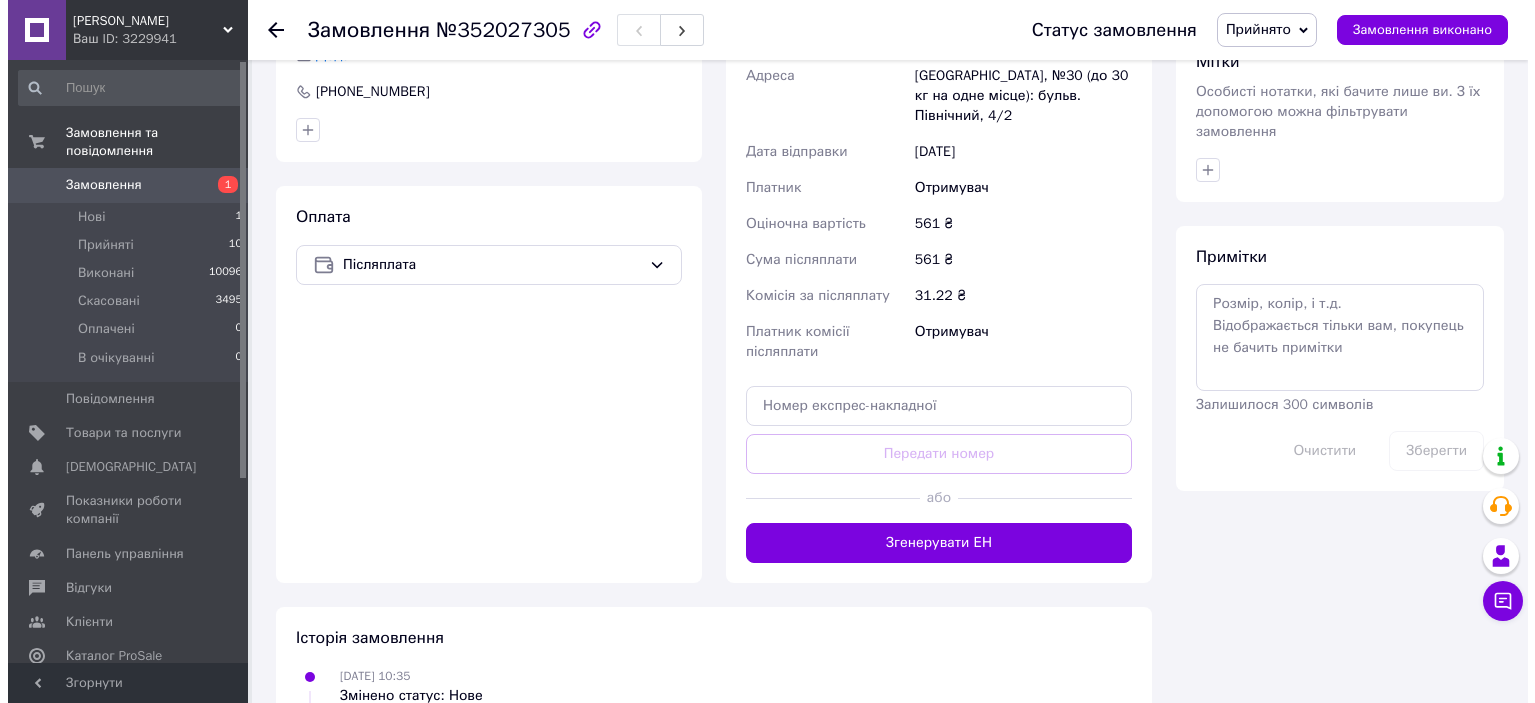 scroll, scrollTop: 266, scrollLeft: 0, axis: vertical 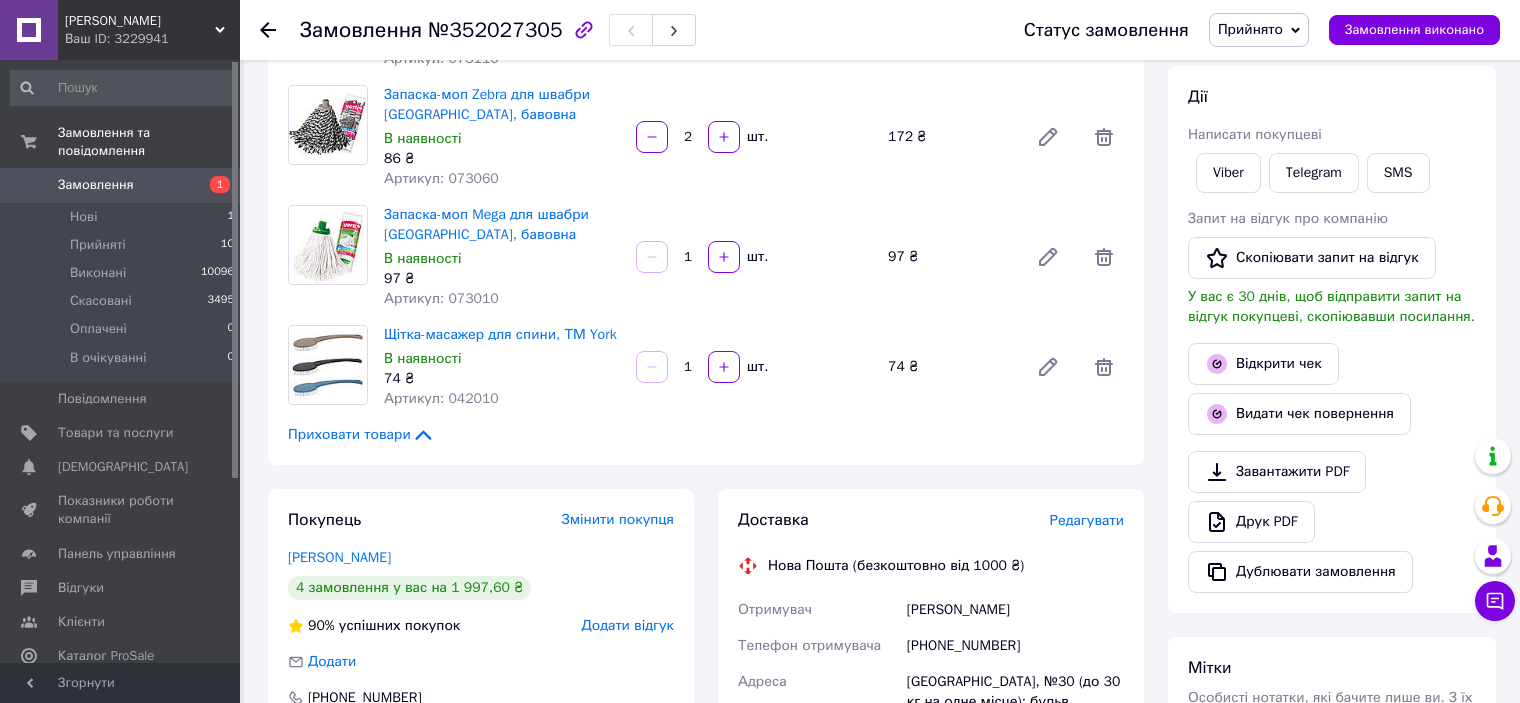 click on "Редагувати" at bounding box center [1087, 520] 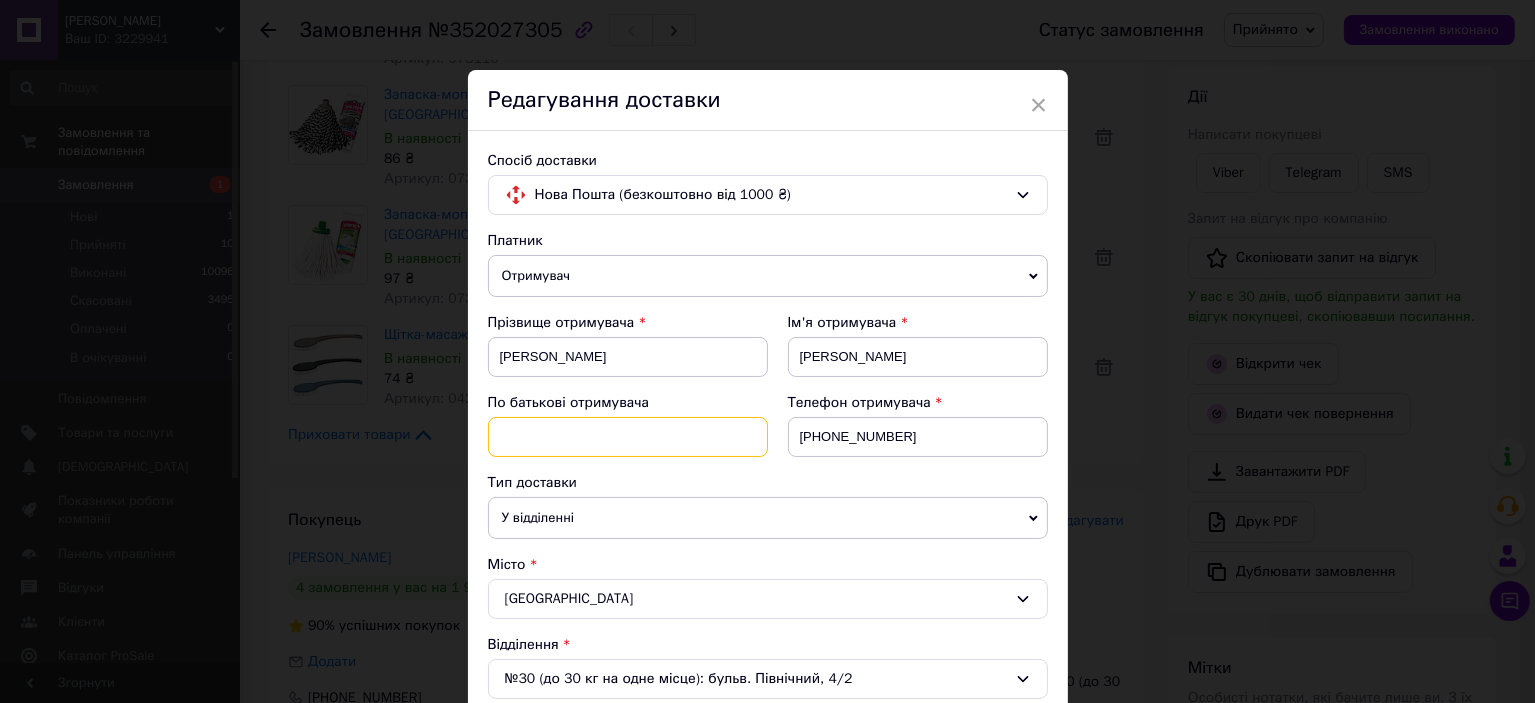 click at bounding box center (628, 437) 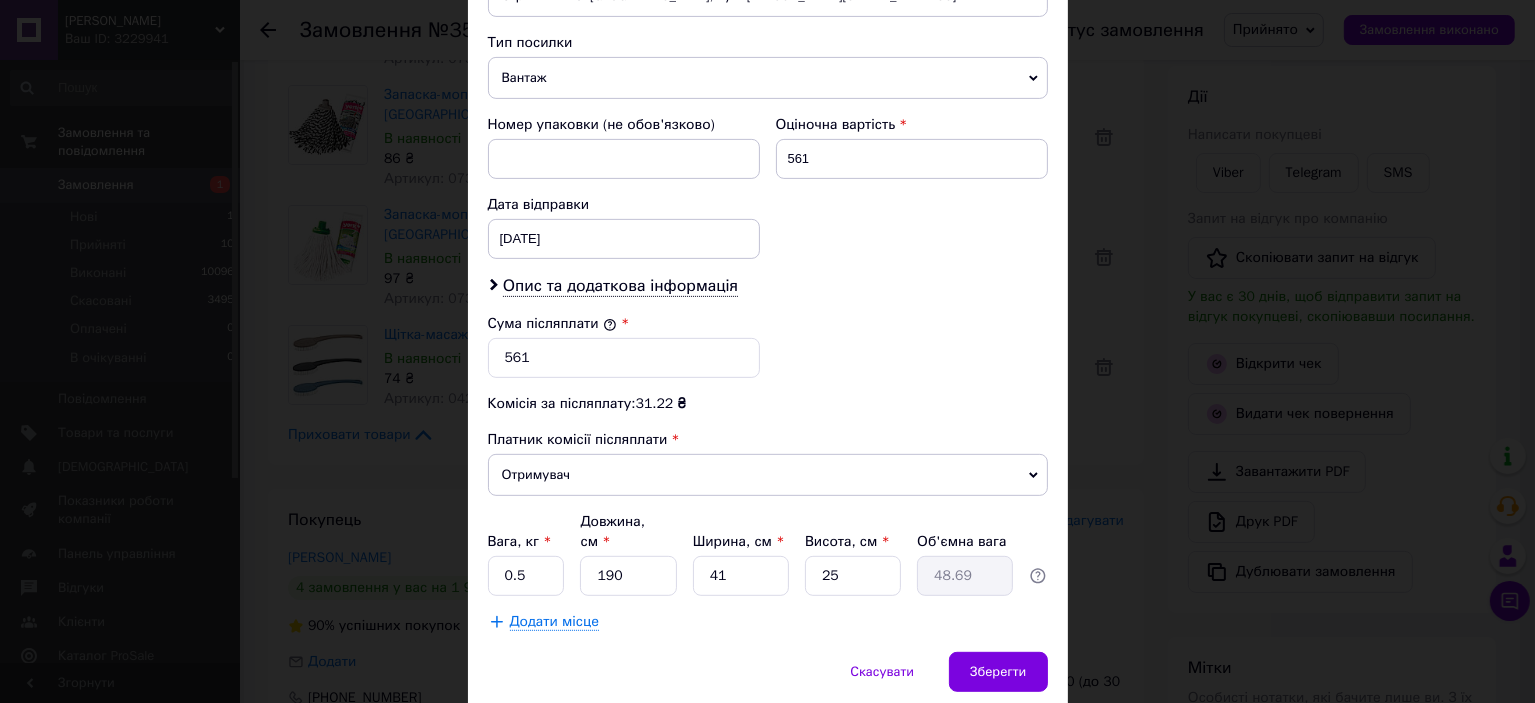 scroll, scrollTop: 816, scrollLeft: 0, axis: vertical 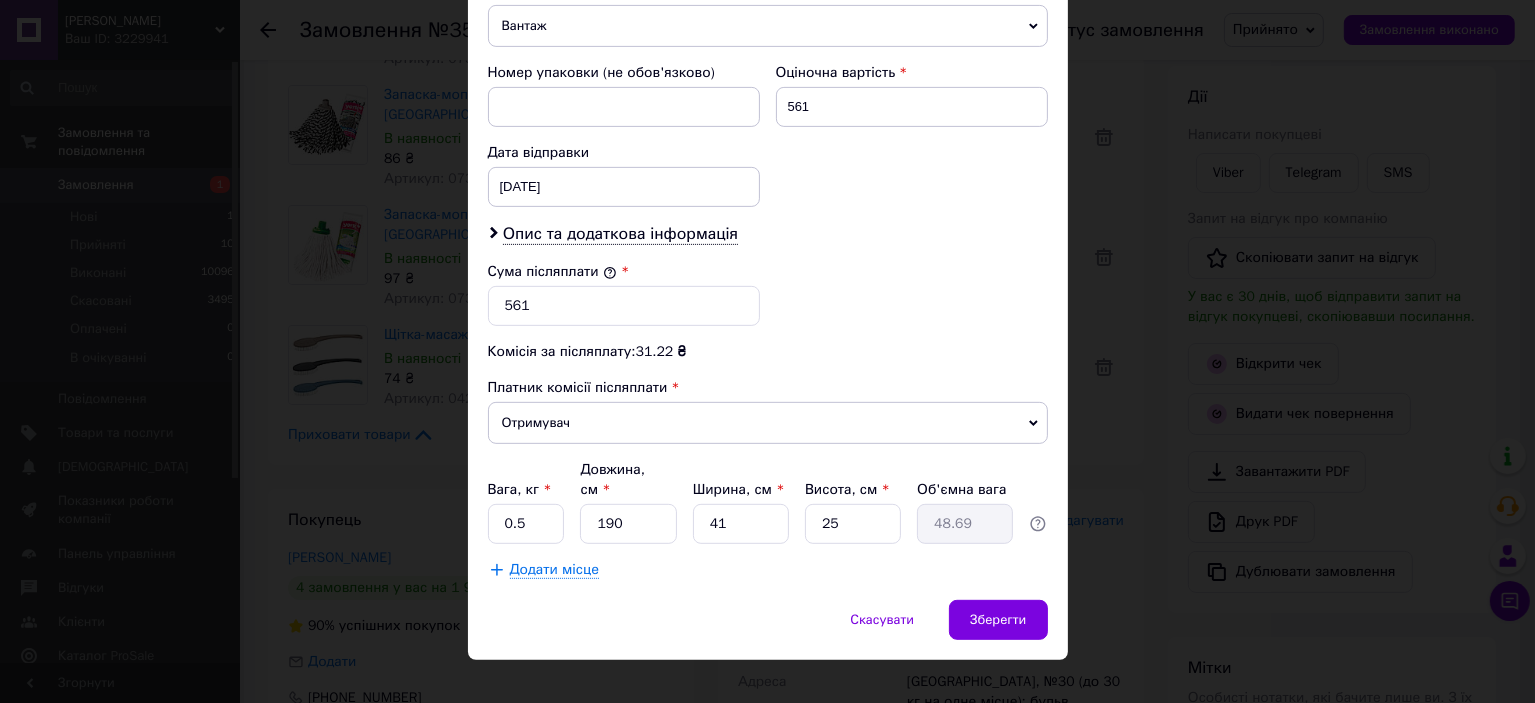type on "[PERSON_NAME]" 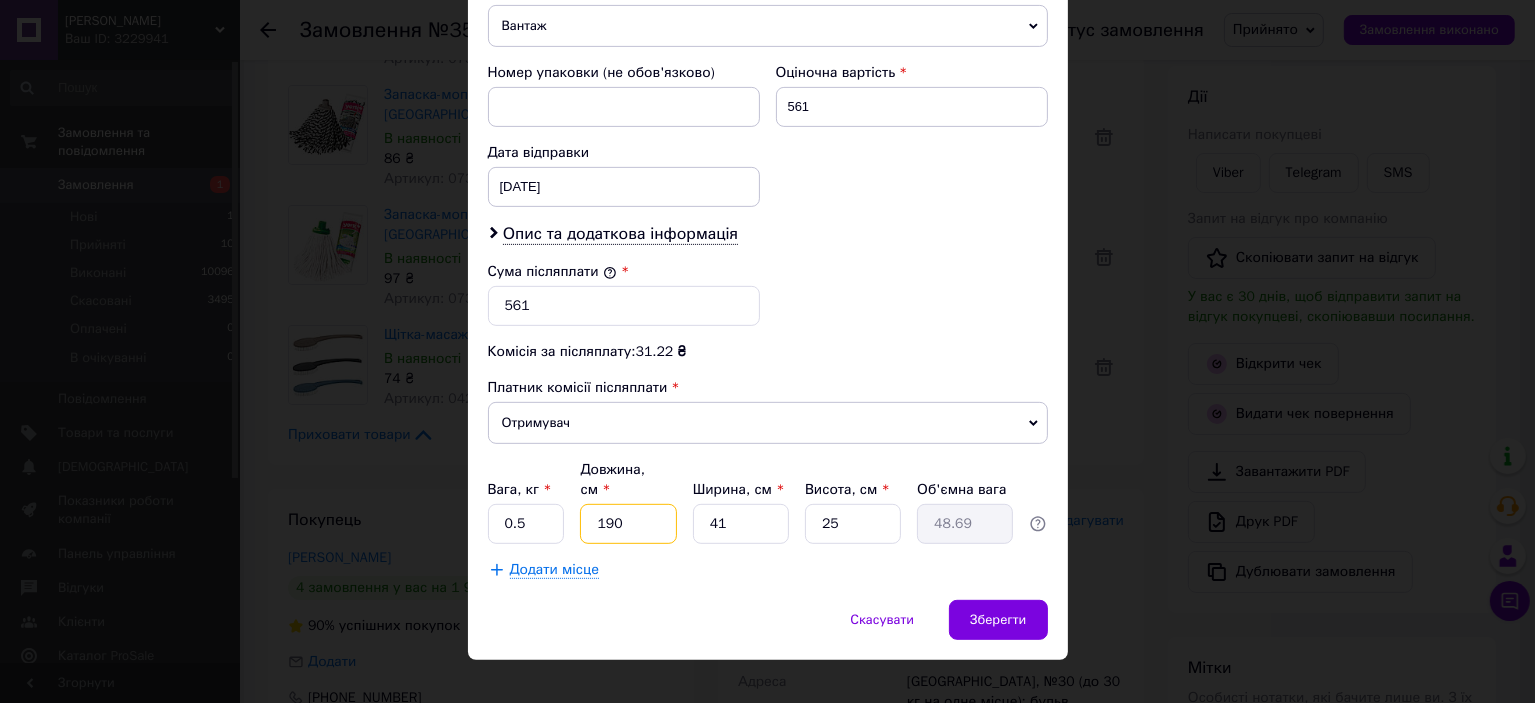 click on "190" at bounding box center [628, 524] 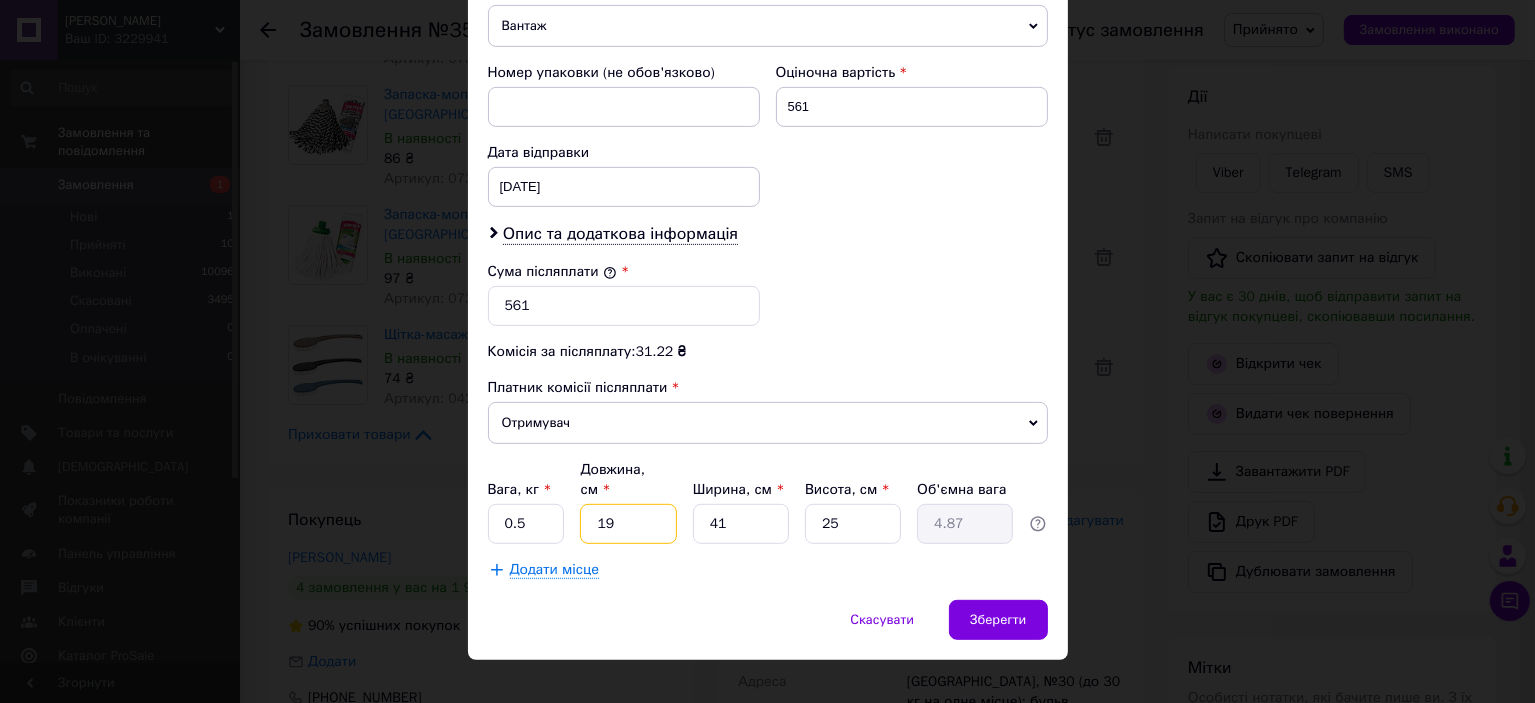 type on "1" 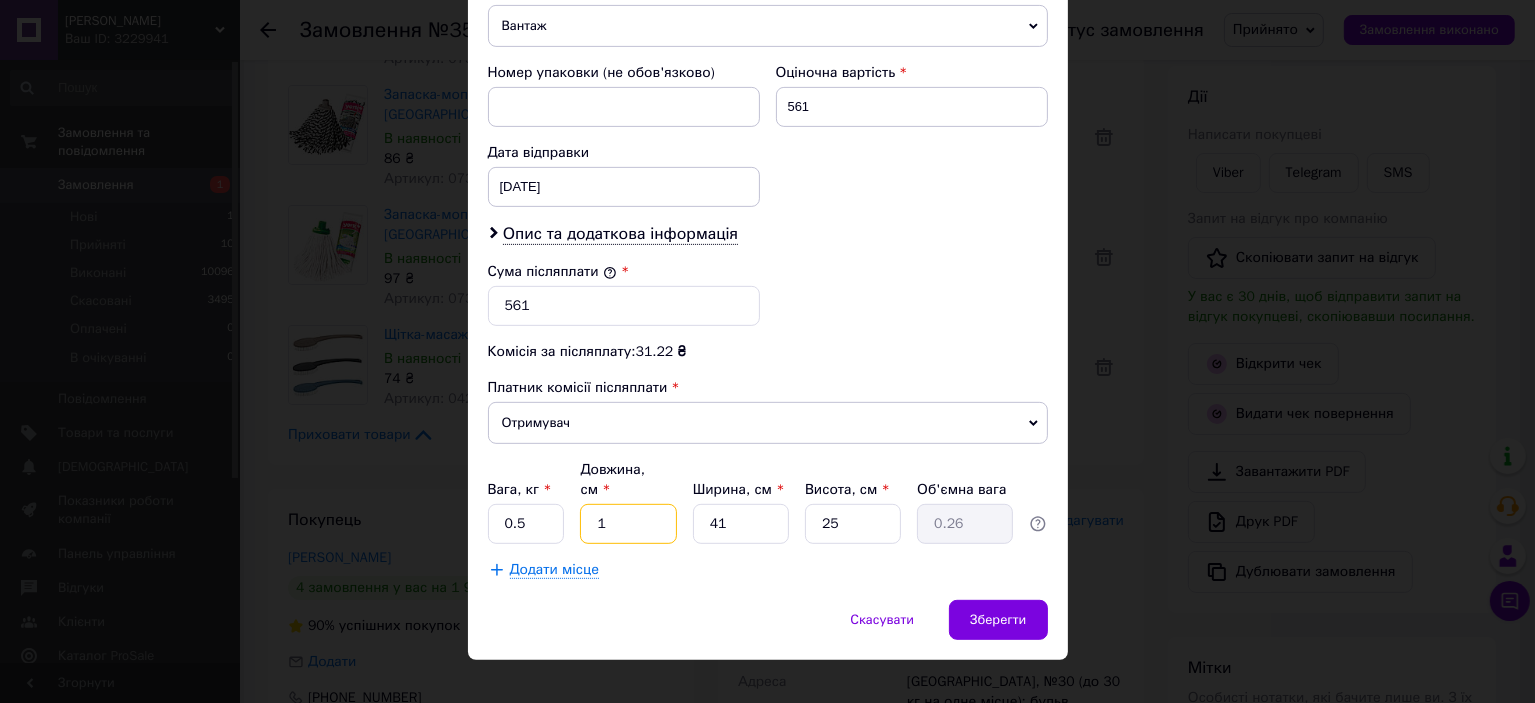 type on "12" 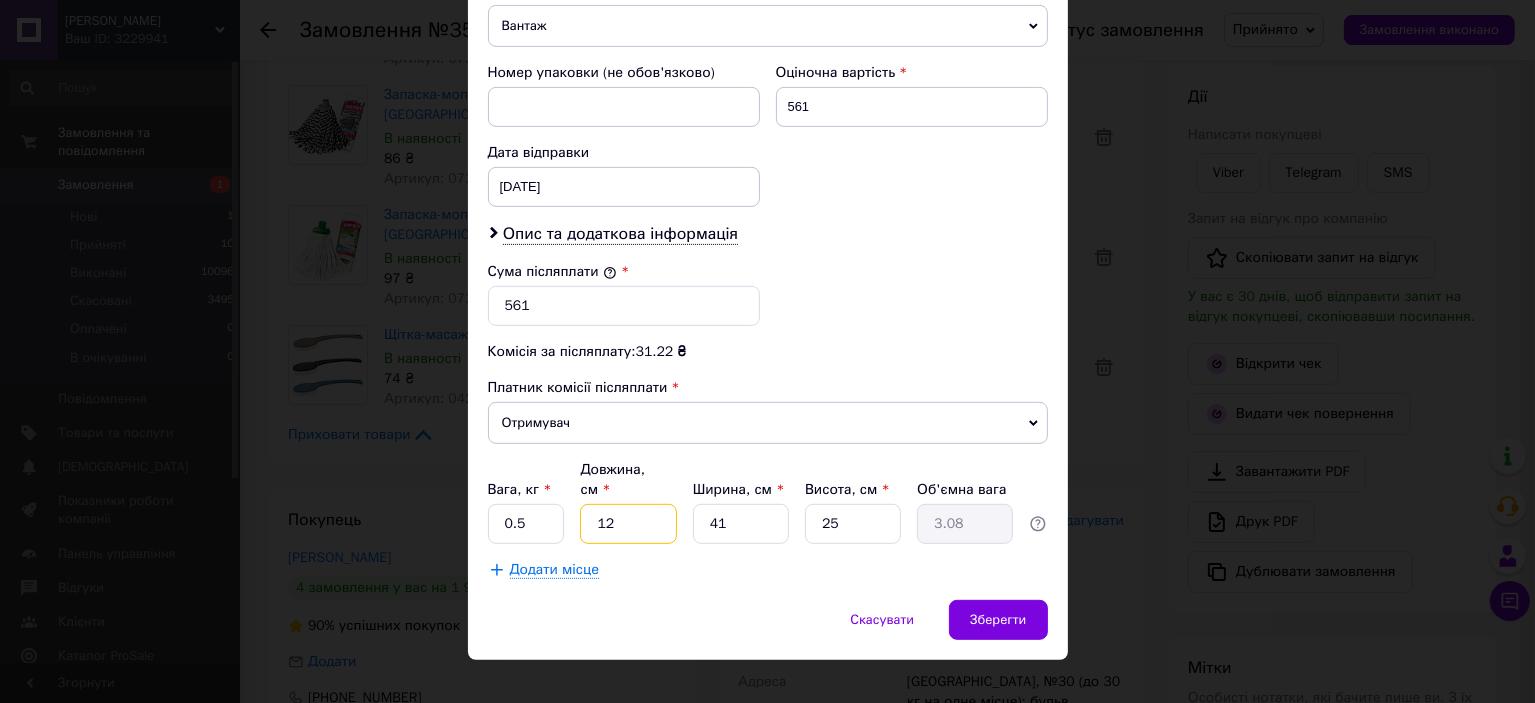 type on "120" 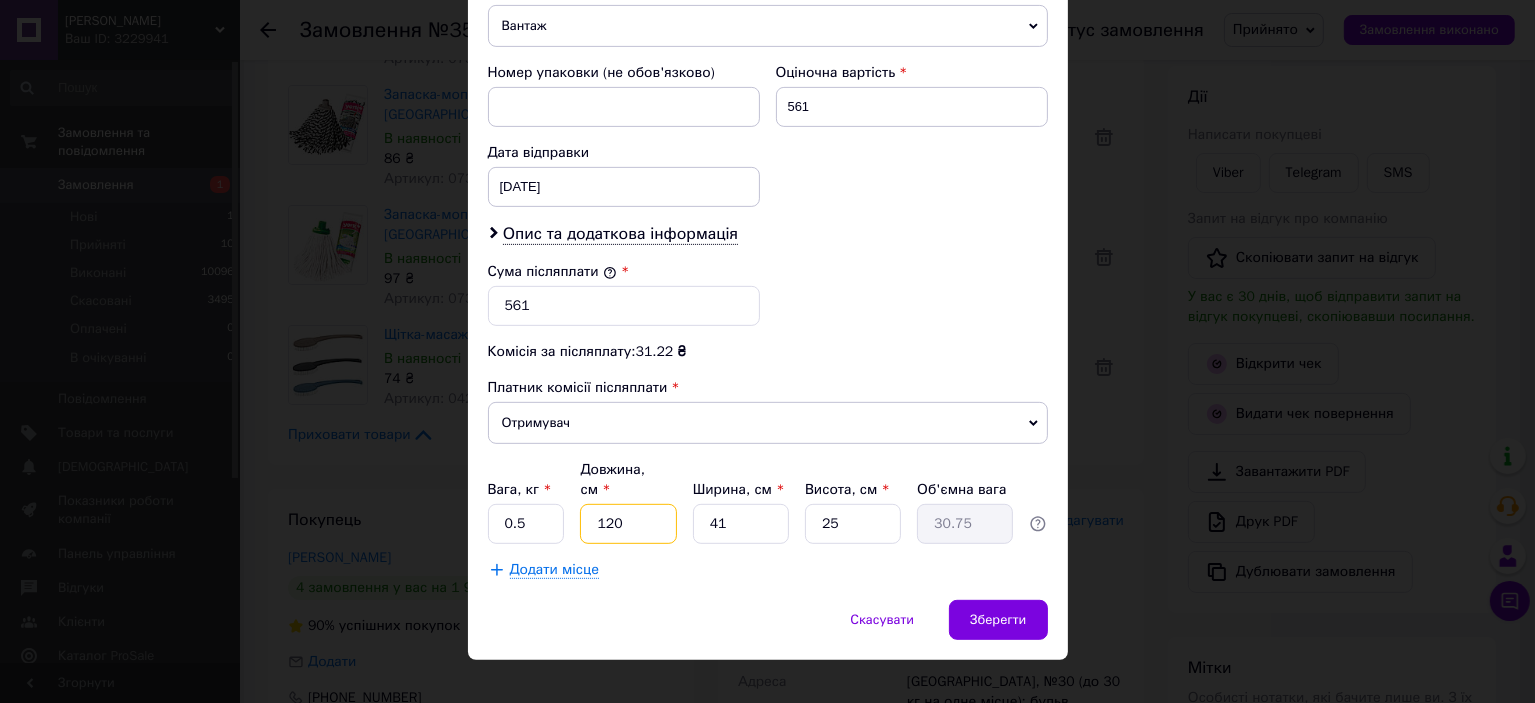 type on "120" 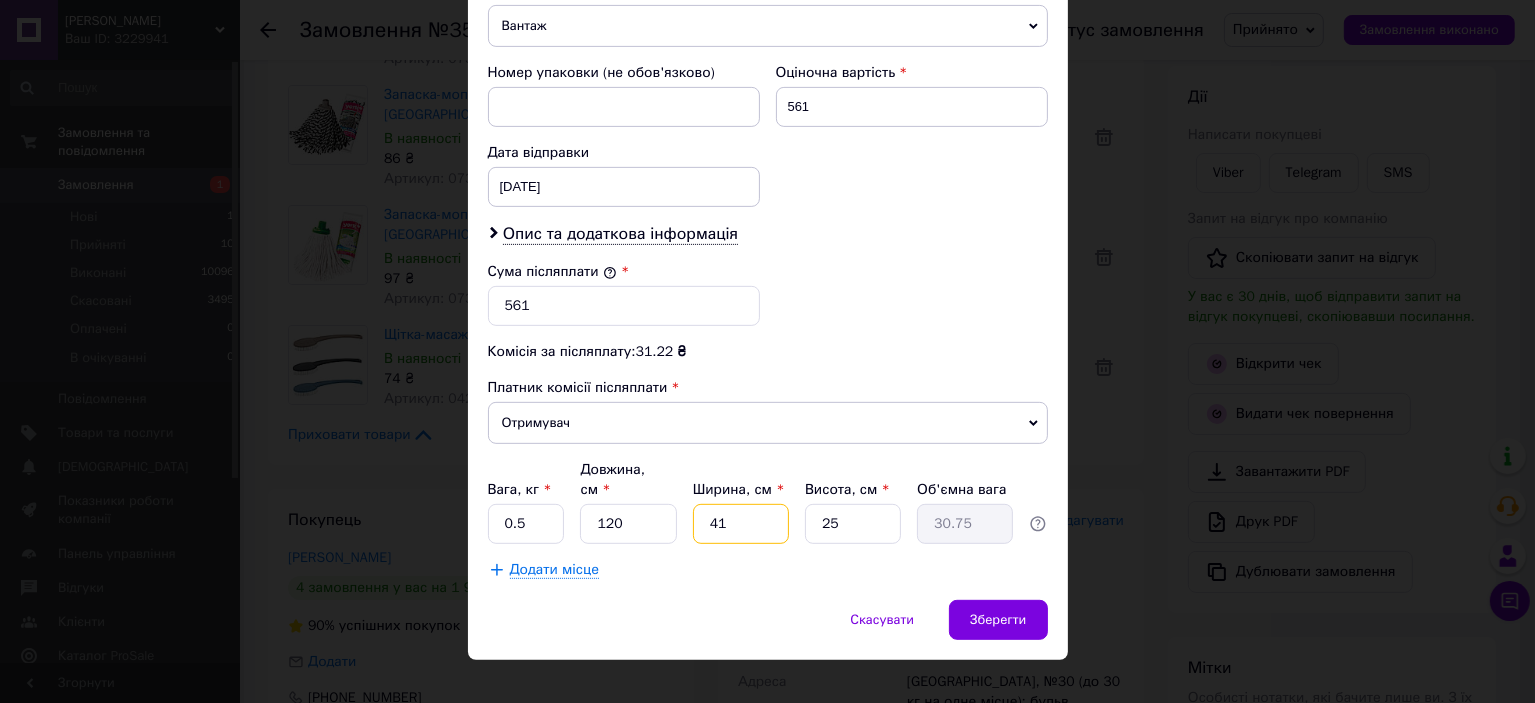 click on "41" at bounding box center (741, 524) 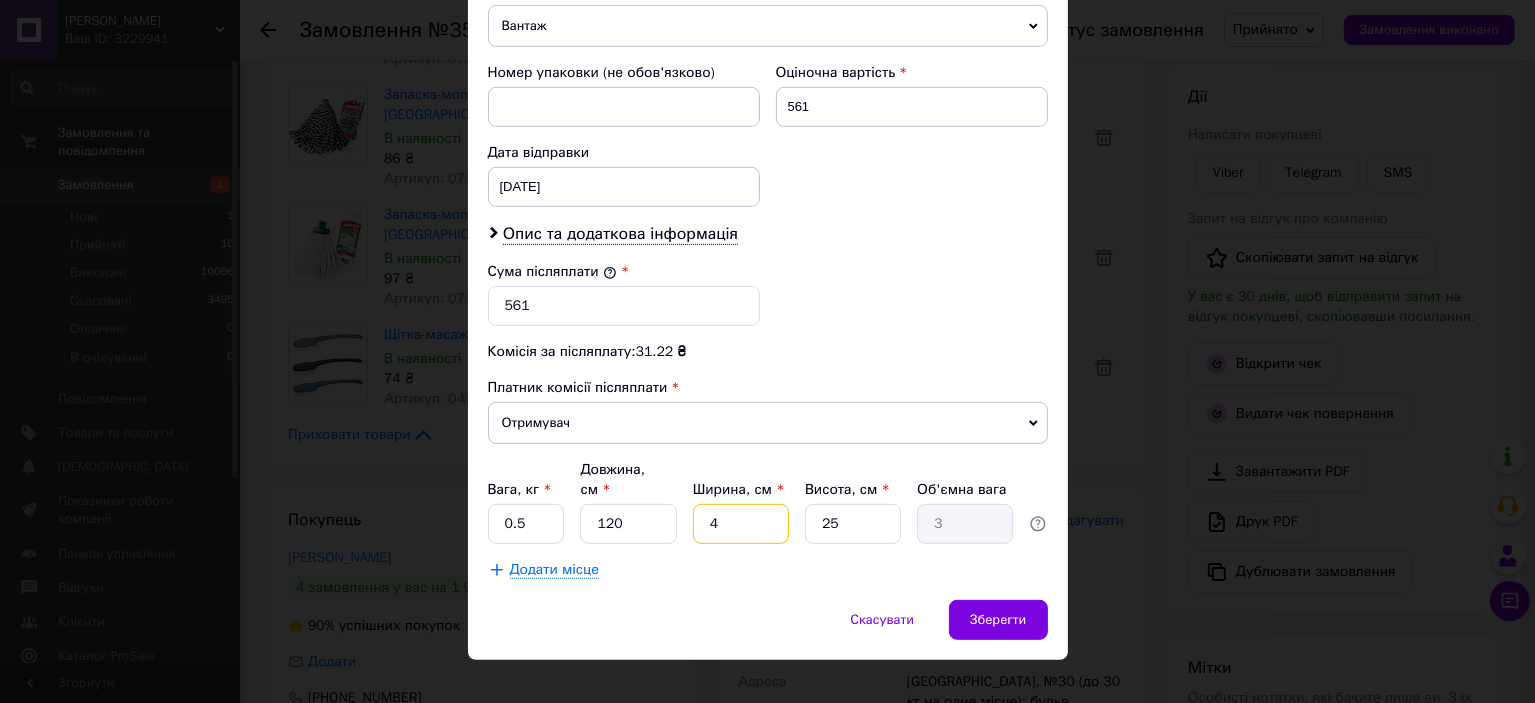type 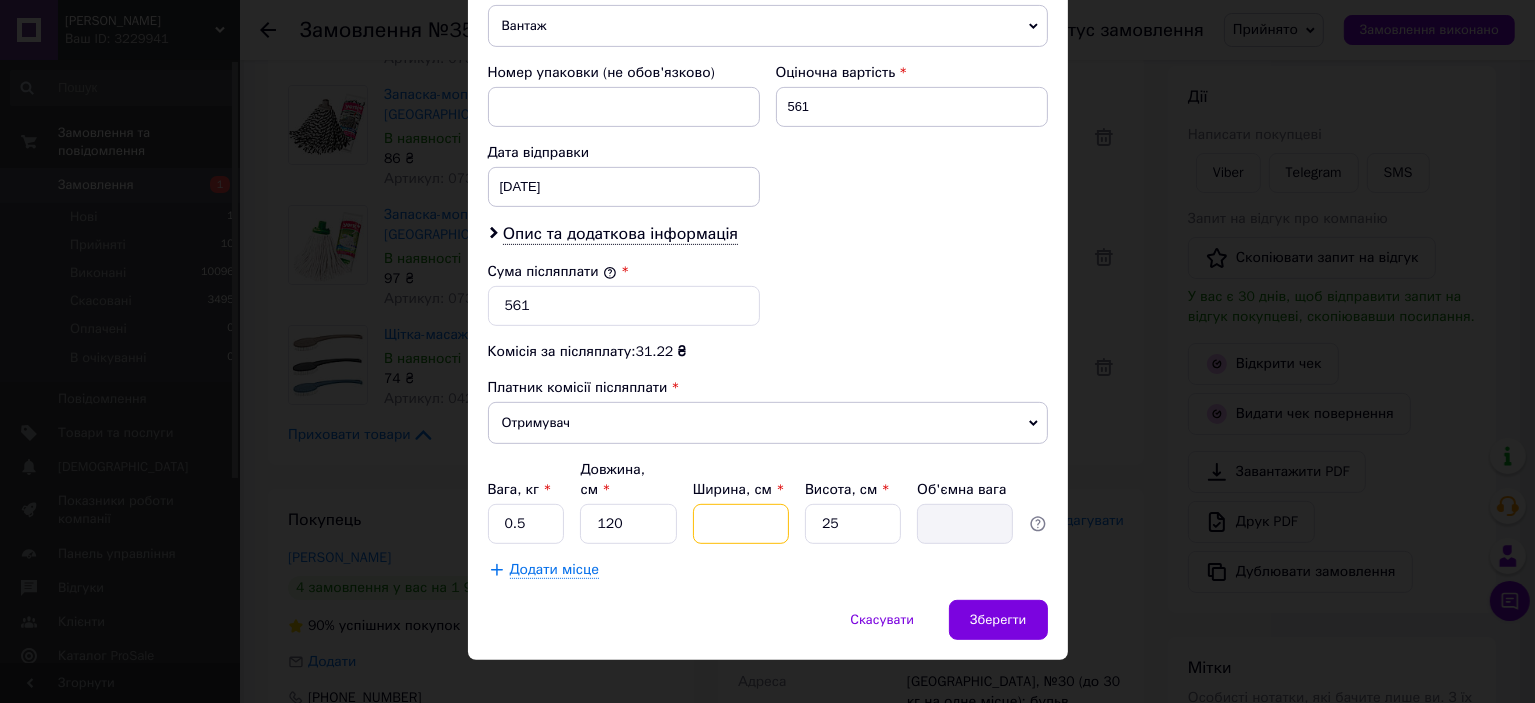 type on "2" 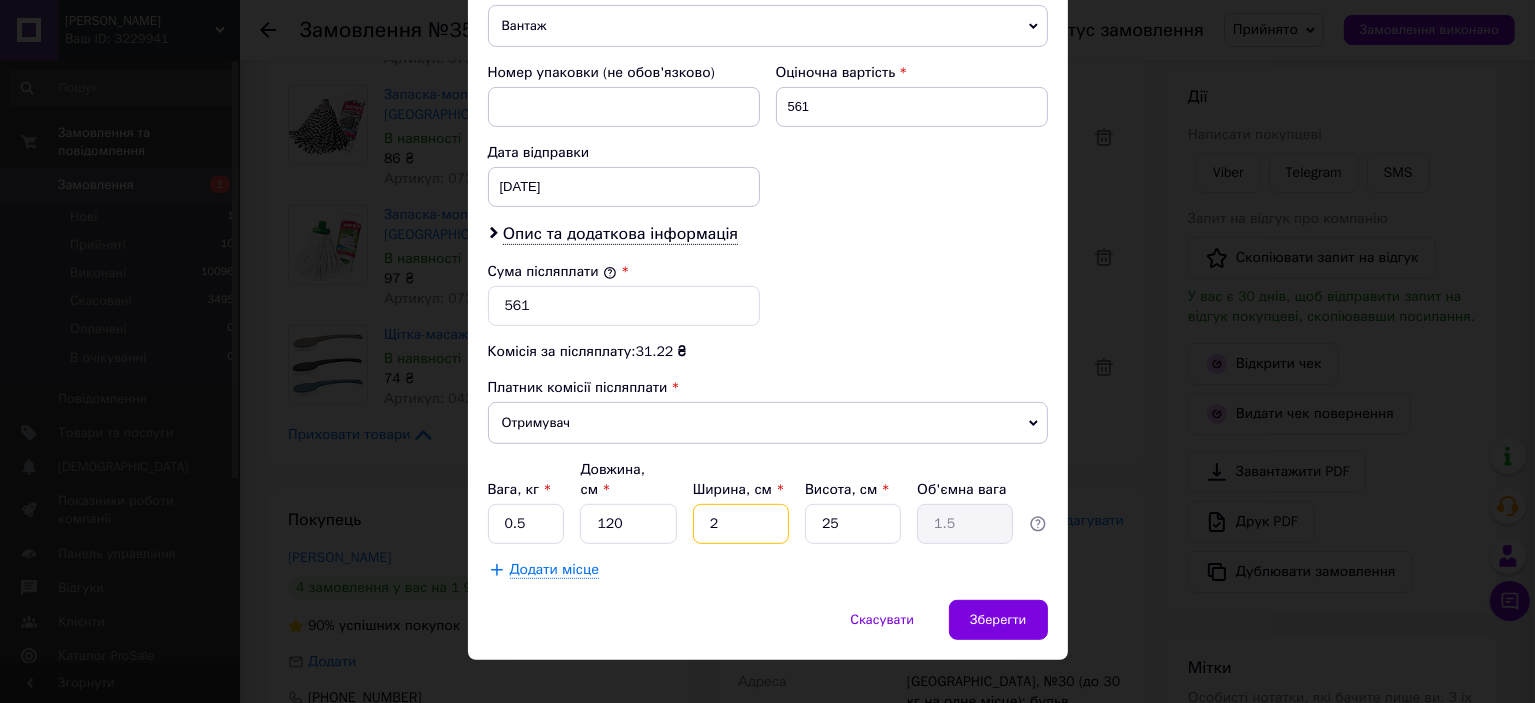 type on "20" 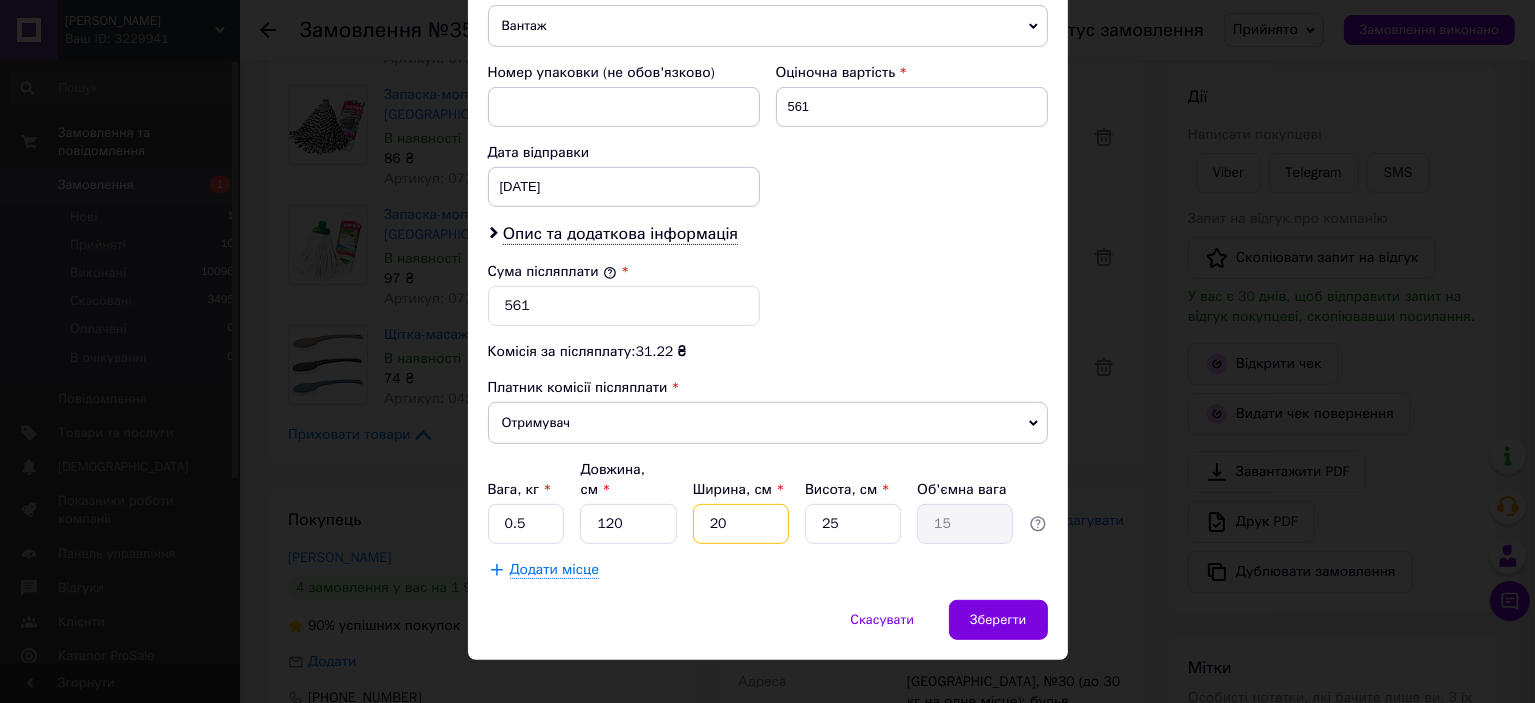 type on "20" 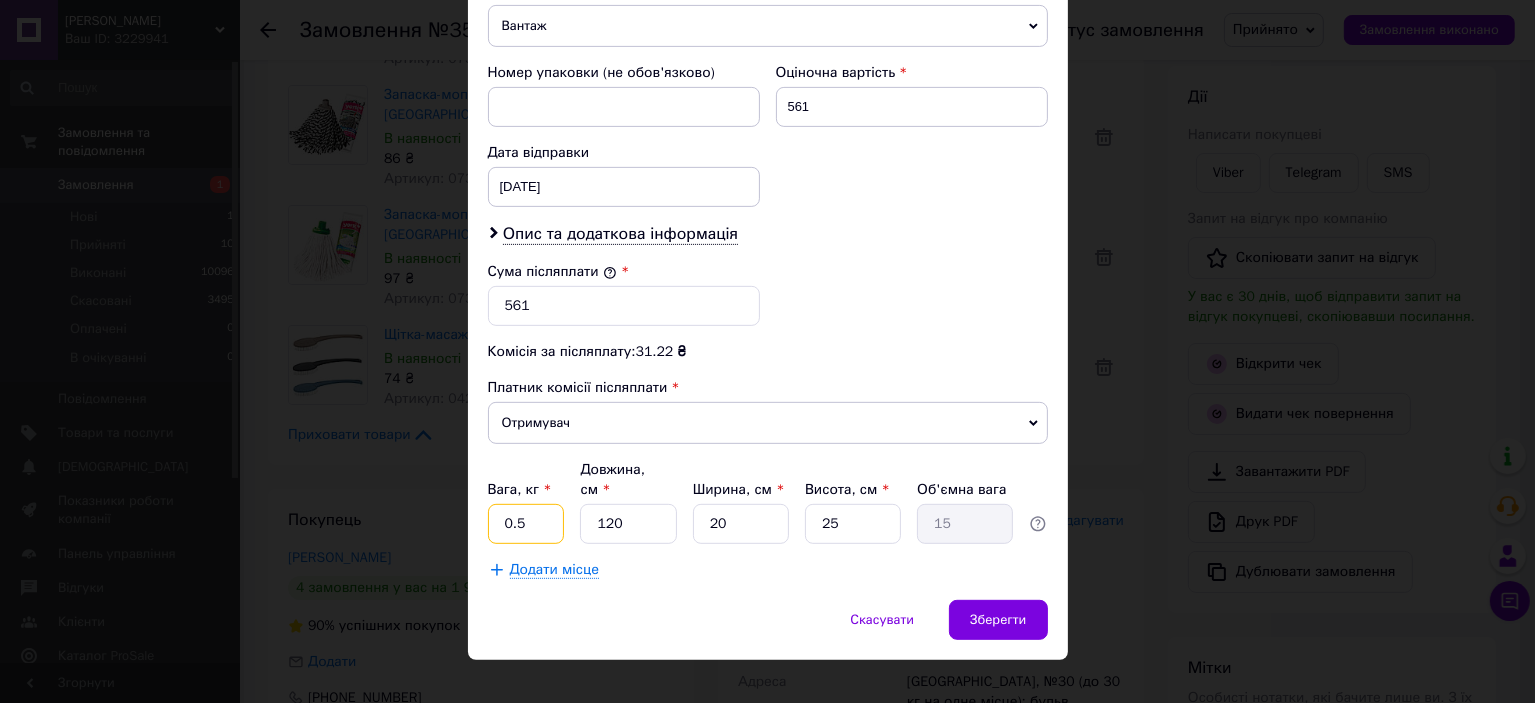 click on "0.5" at bounding box center [526, 524] 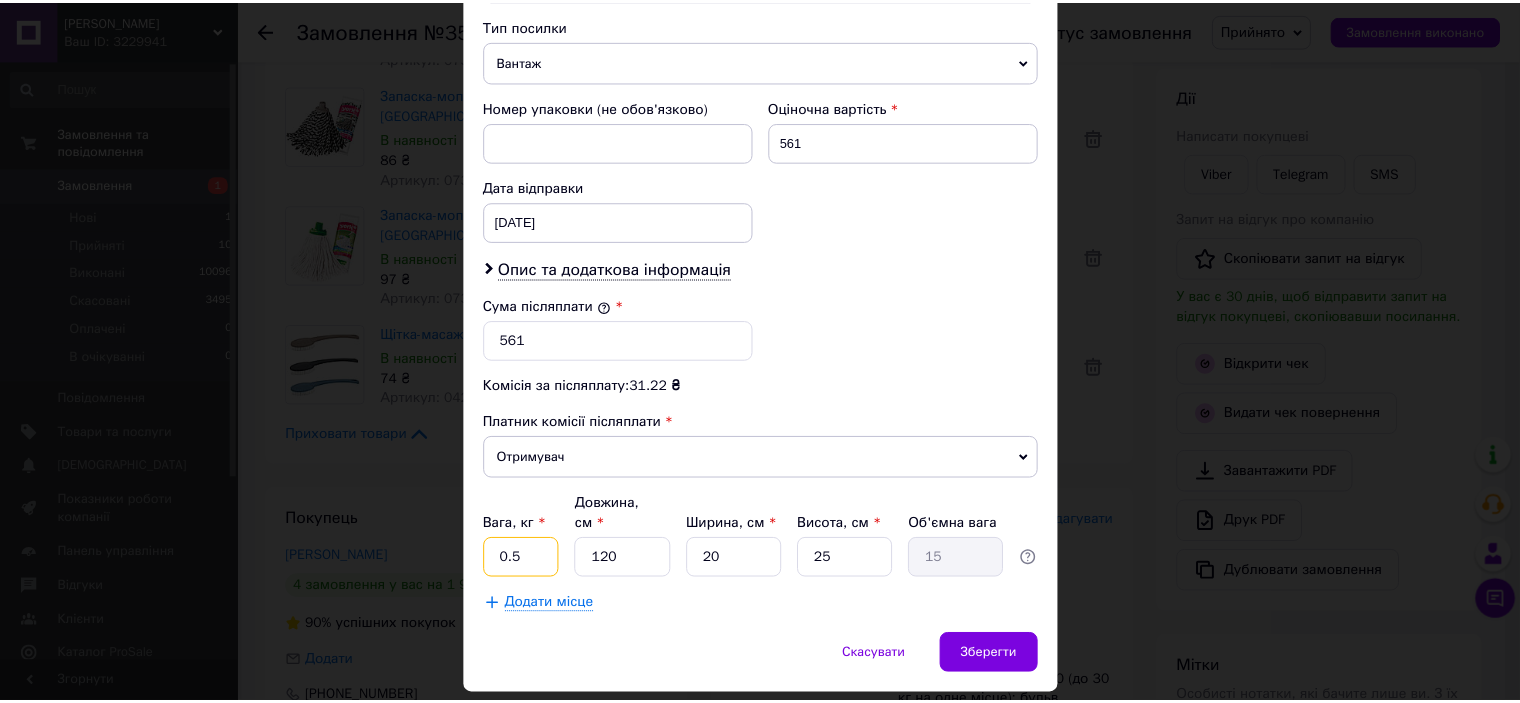 scroll, scrollTop: 816, scrollLeft: 0, axis: vertical 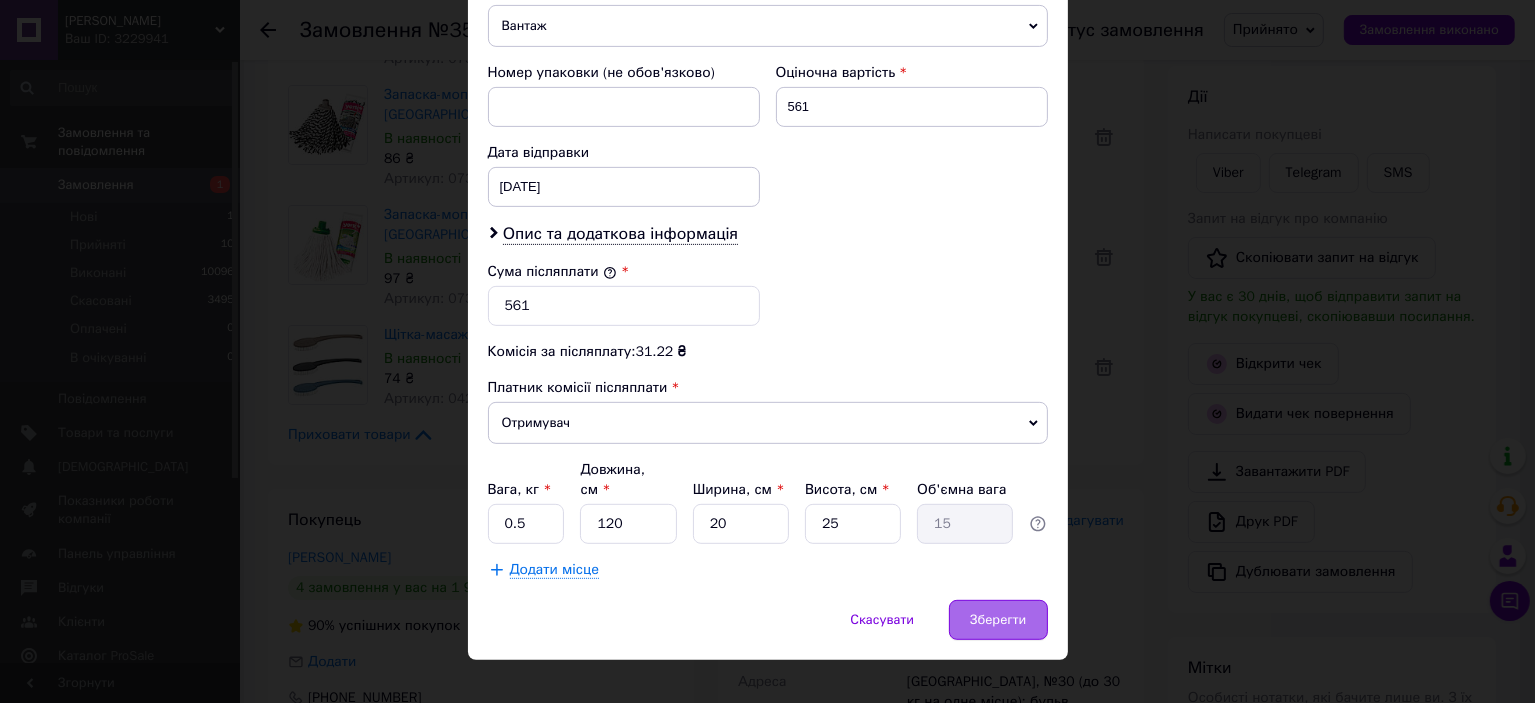 click on "Зберегти" at bounding box center [998, 620] 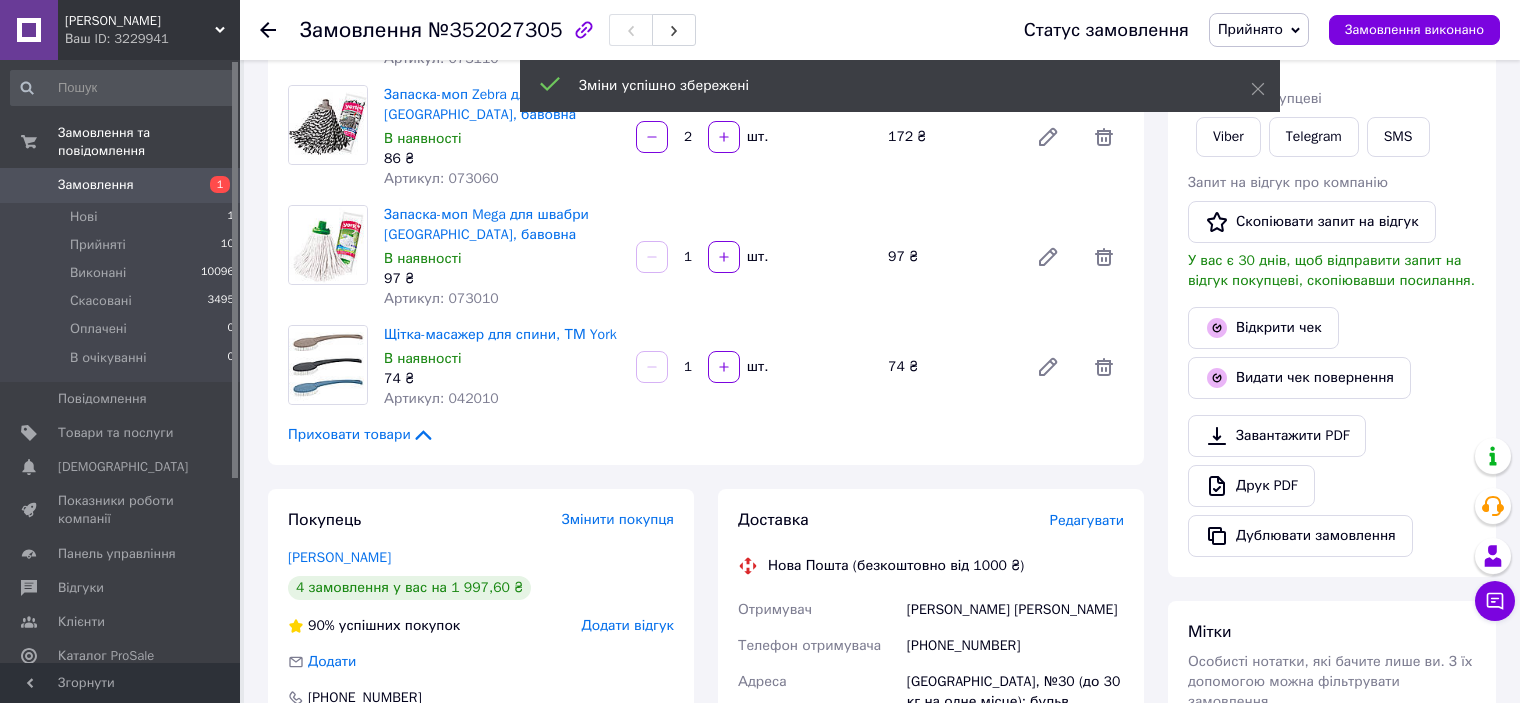 scroll, scrollTop: 0, scrollLeft: 0, axis: both 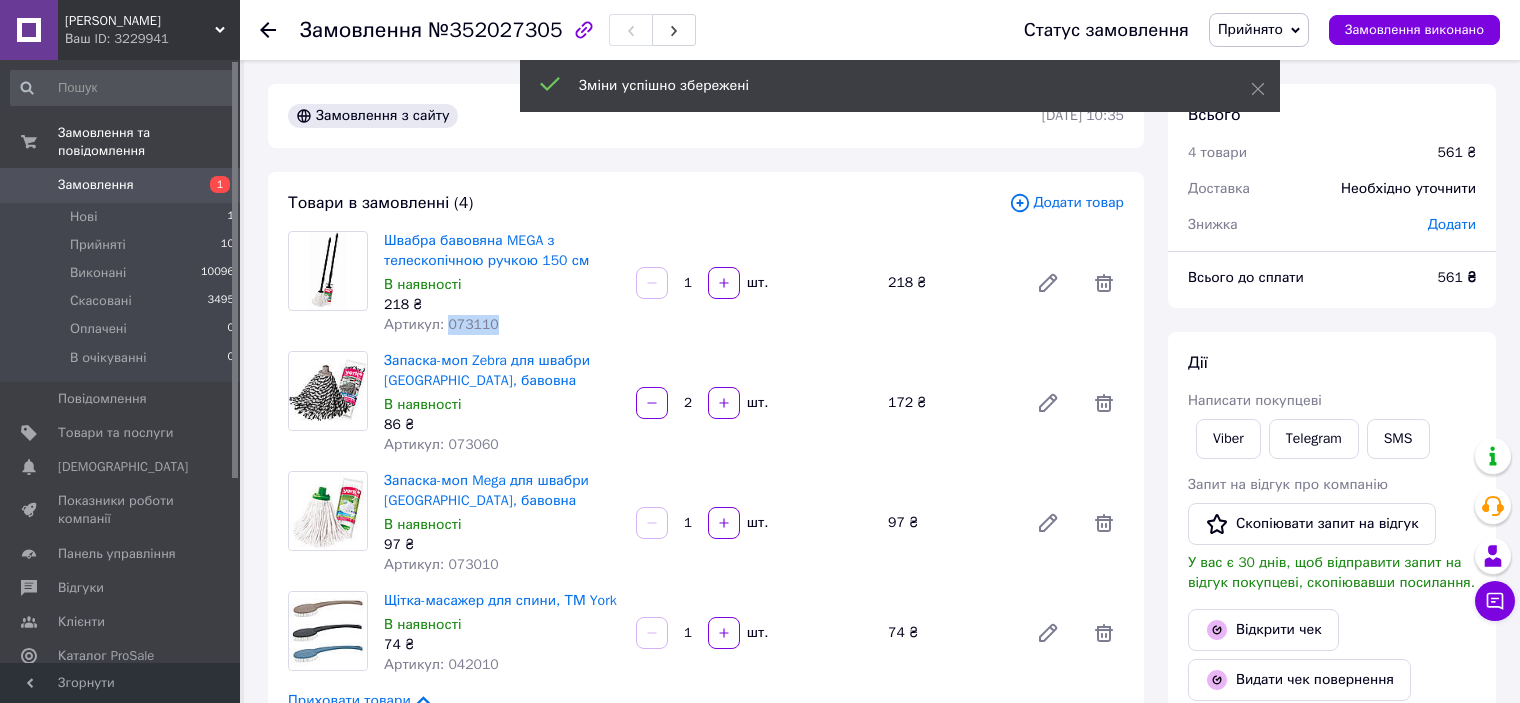 drag, startPoint x: 444, startPoint y: 325, endPoint x: 508, endPoint y: 335, distance: 64.77654 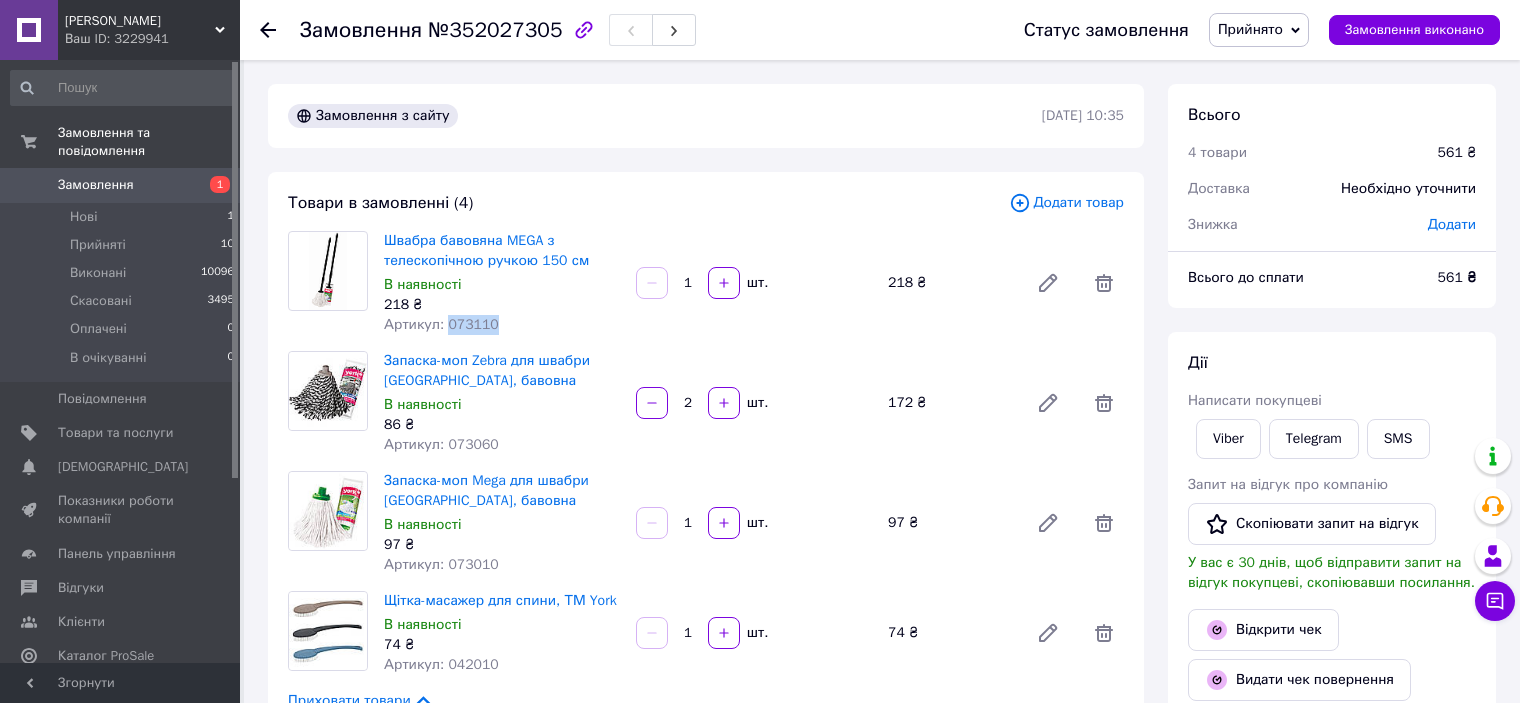 copy on "073110" 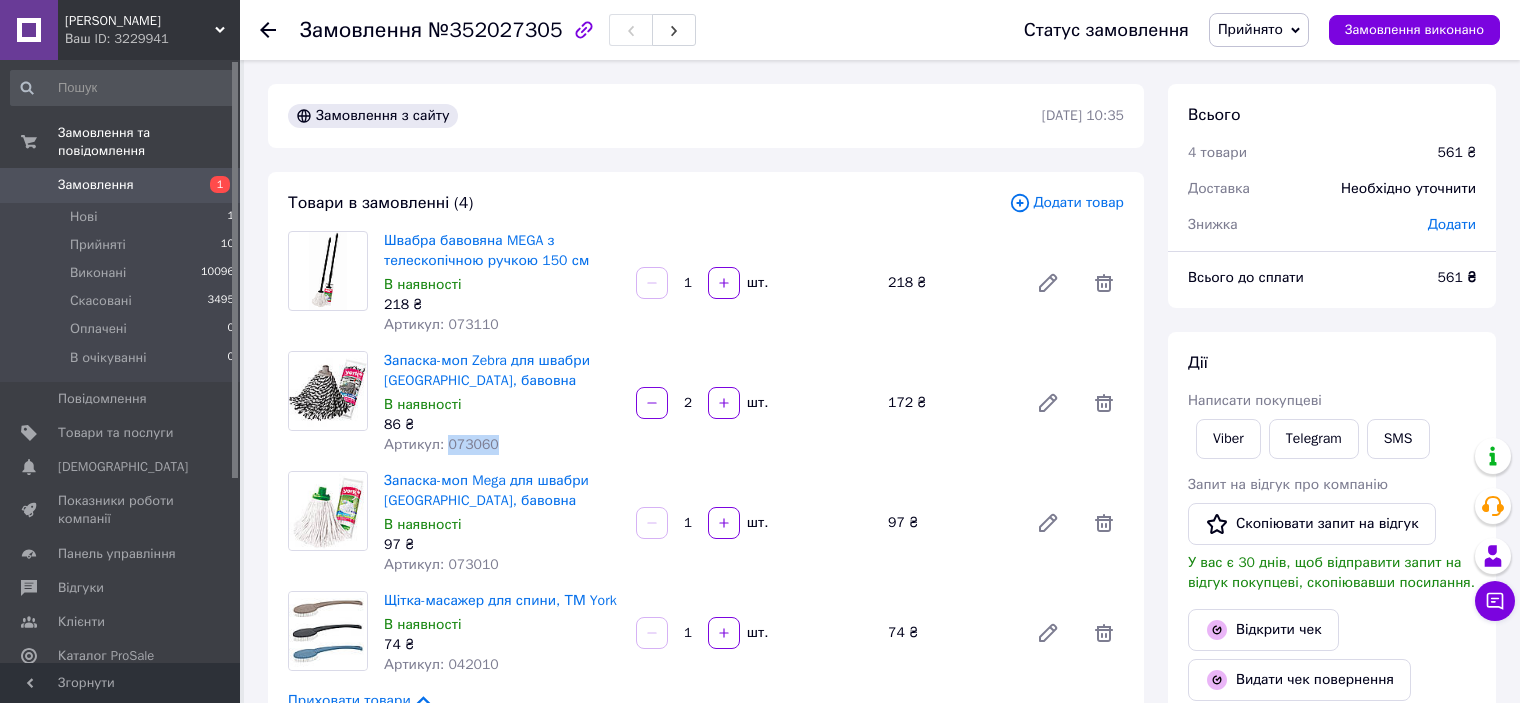 drag, startPoint x: 444, startPoint y: 443, endPoint x: 492, endPoint y: 444, distance: 48.010414 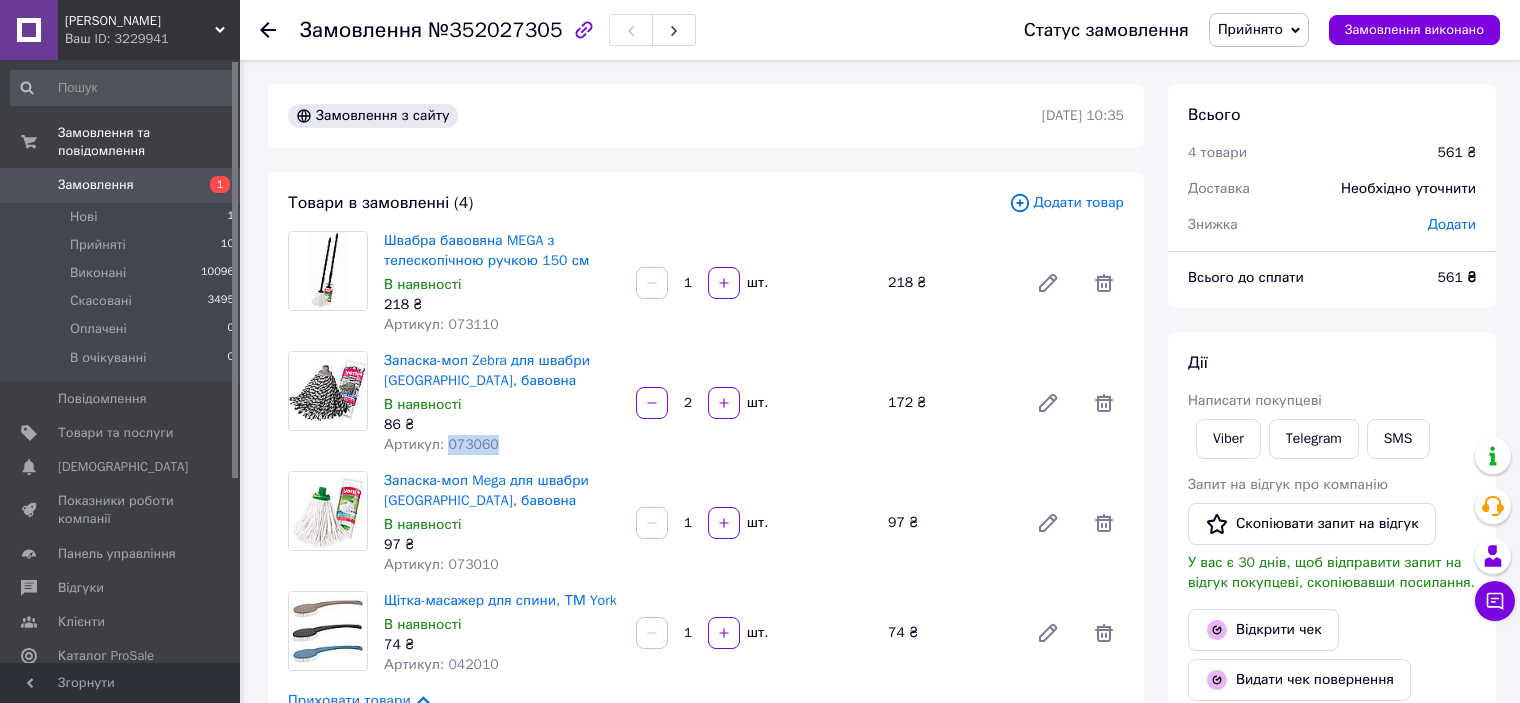 copy on "073060" 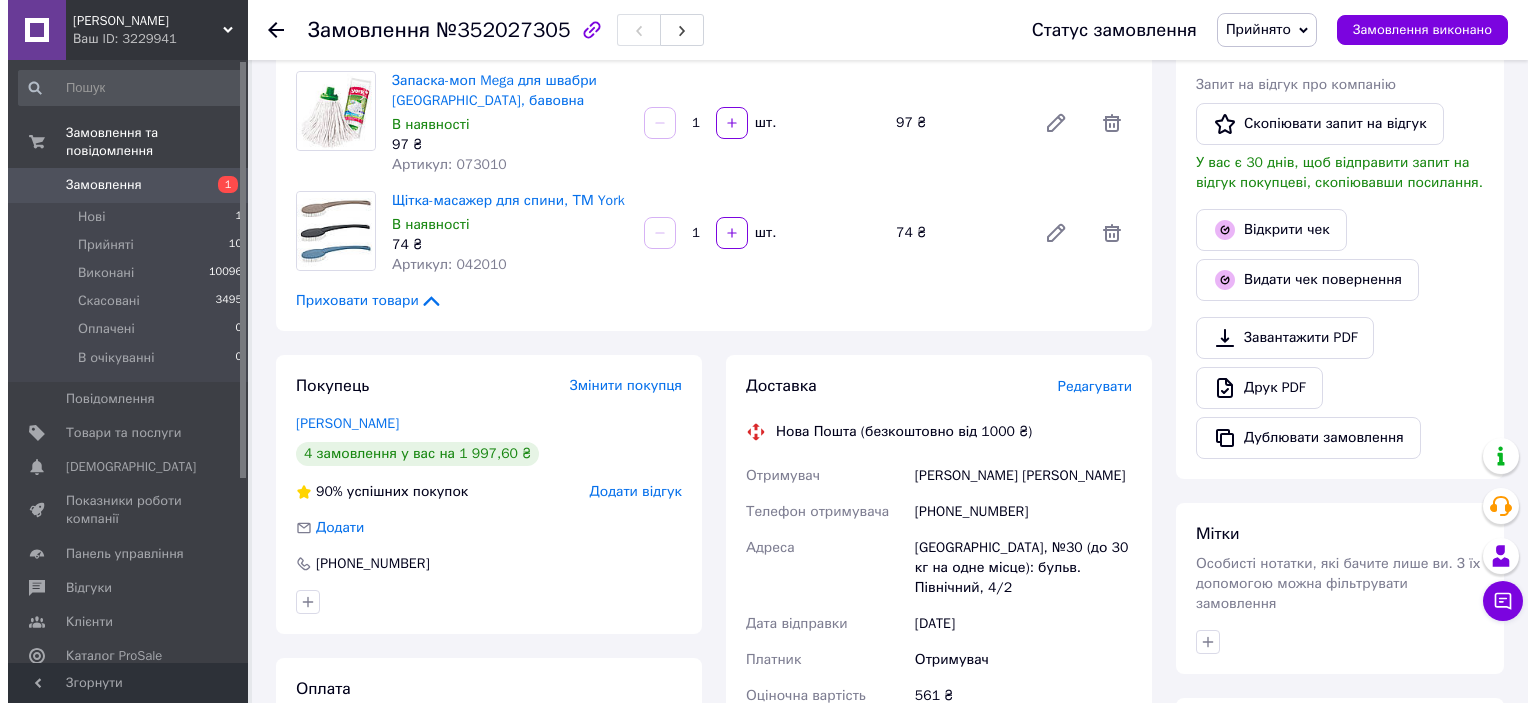 scroll, scrollTop: 400, scrollLeft: 0, axis: vertical 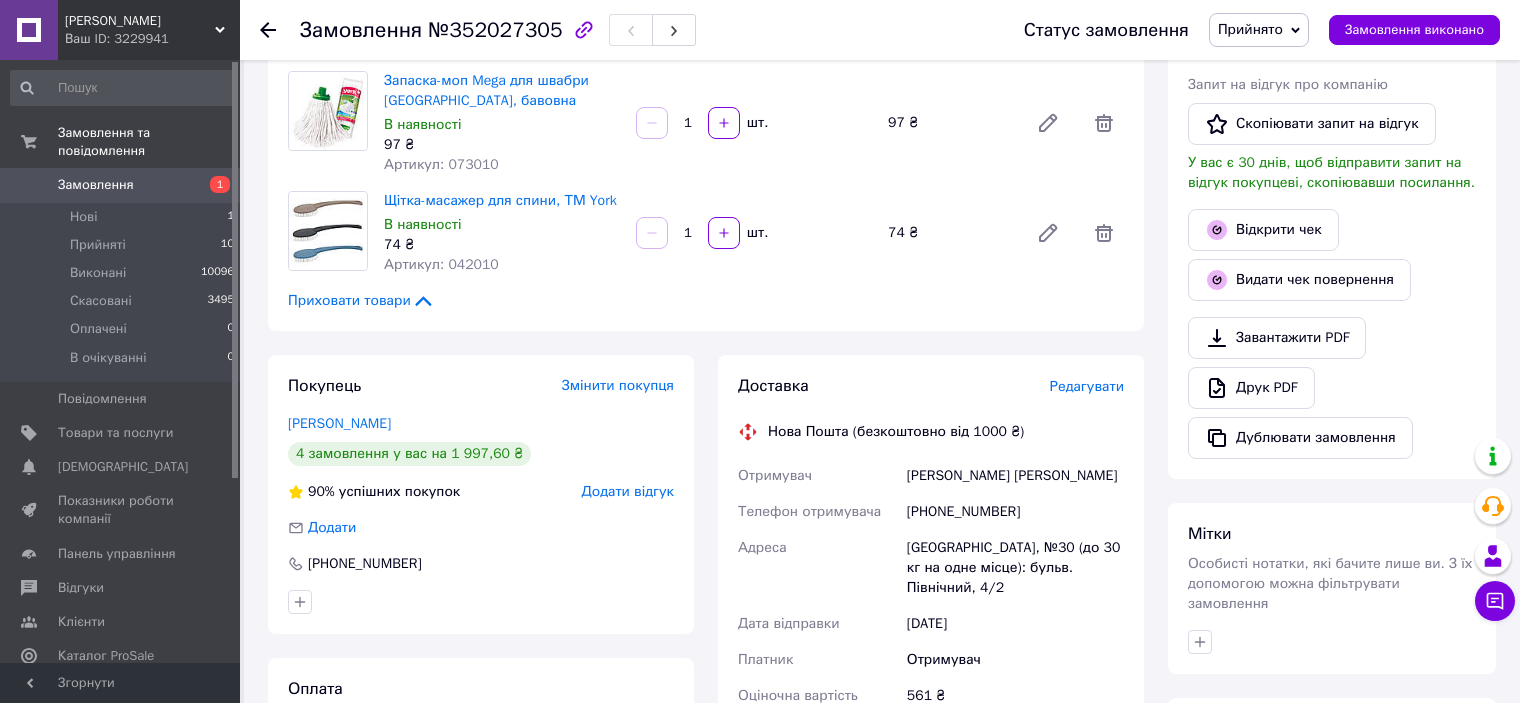 click on "Редагувати" at bounding box center [1087, 386] 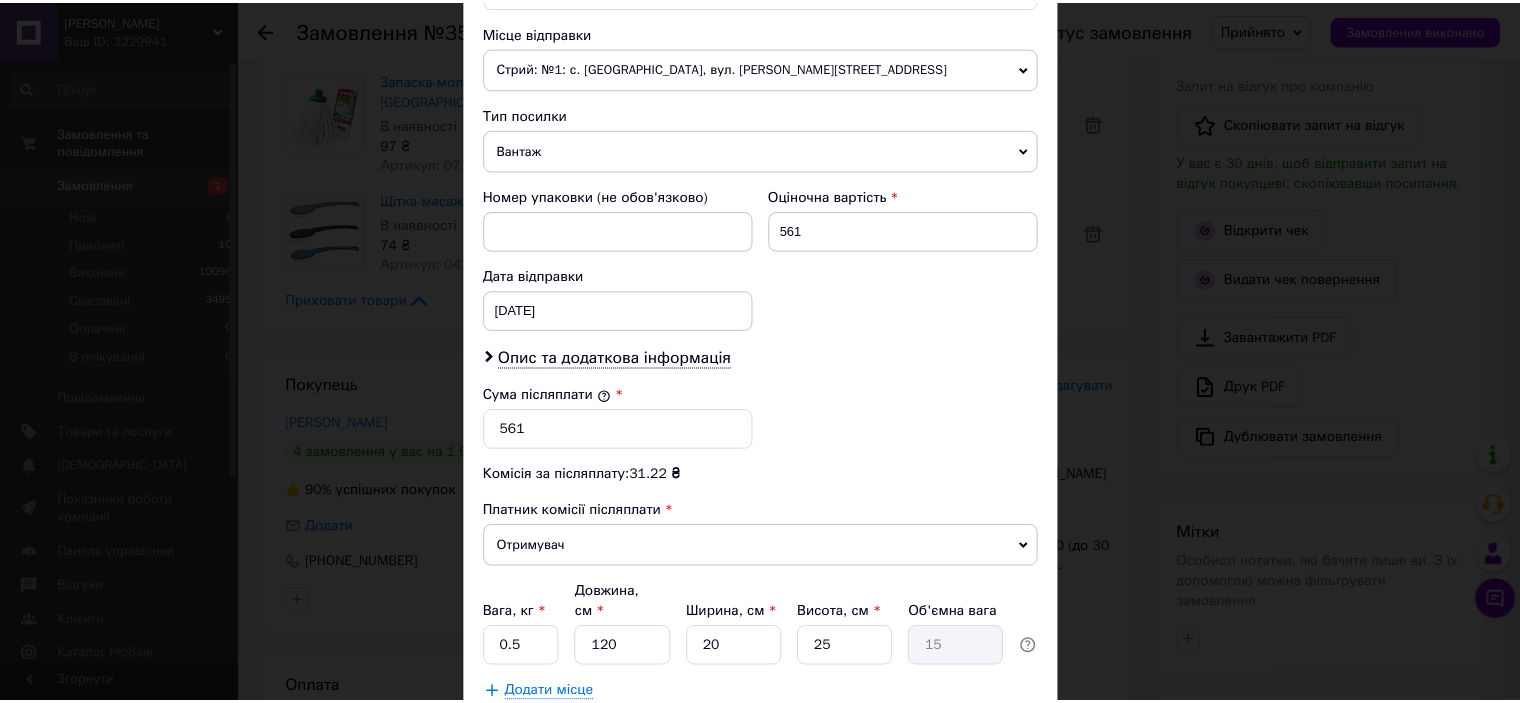 scroll, scrollTop: 816, scrollLeft: 0, axis: vertical 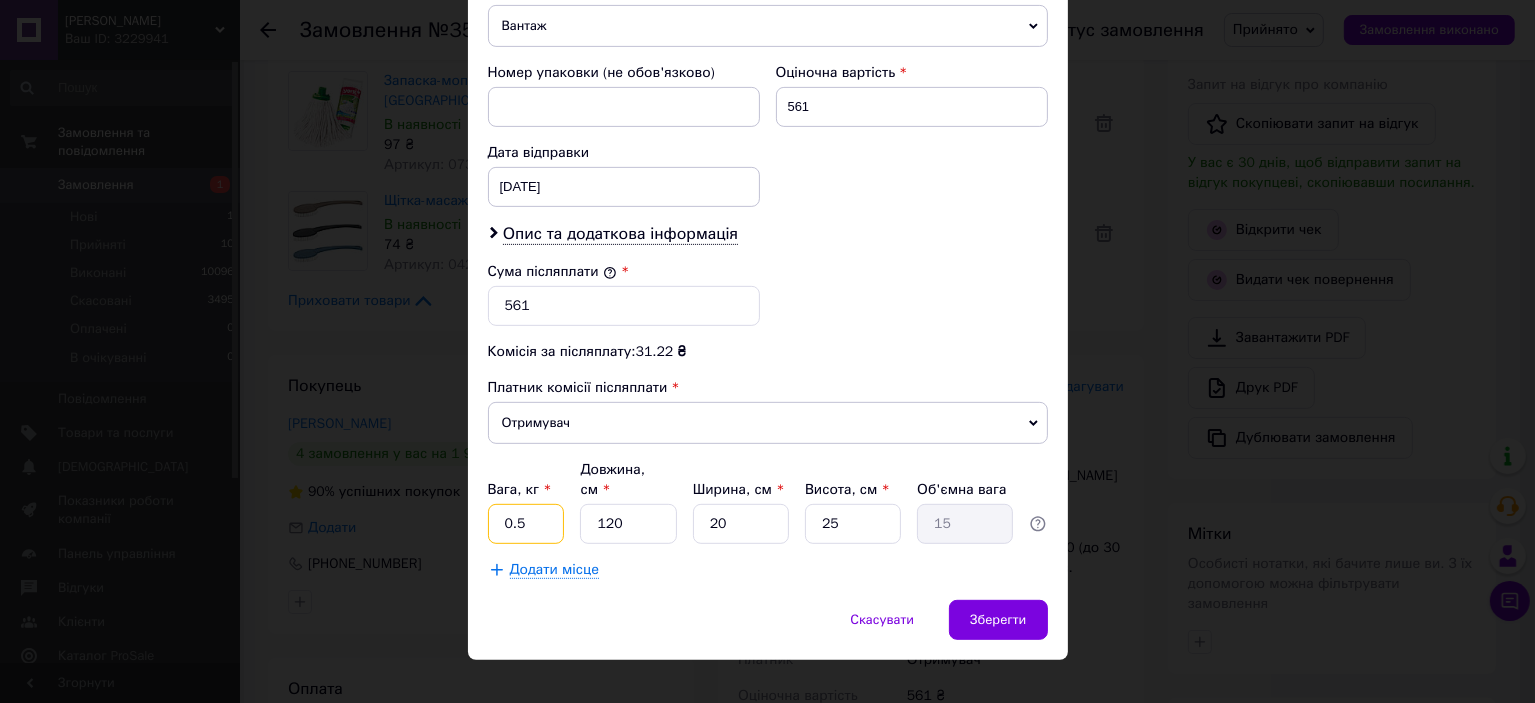 click on "0.5" at bounding box center [526, 524] 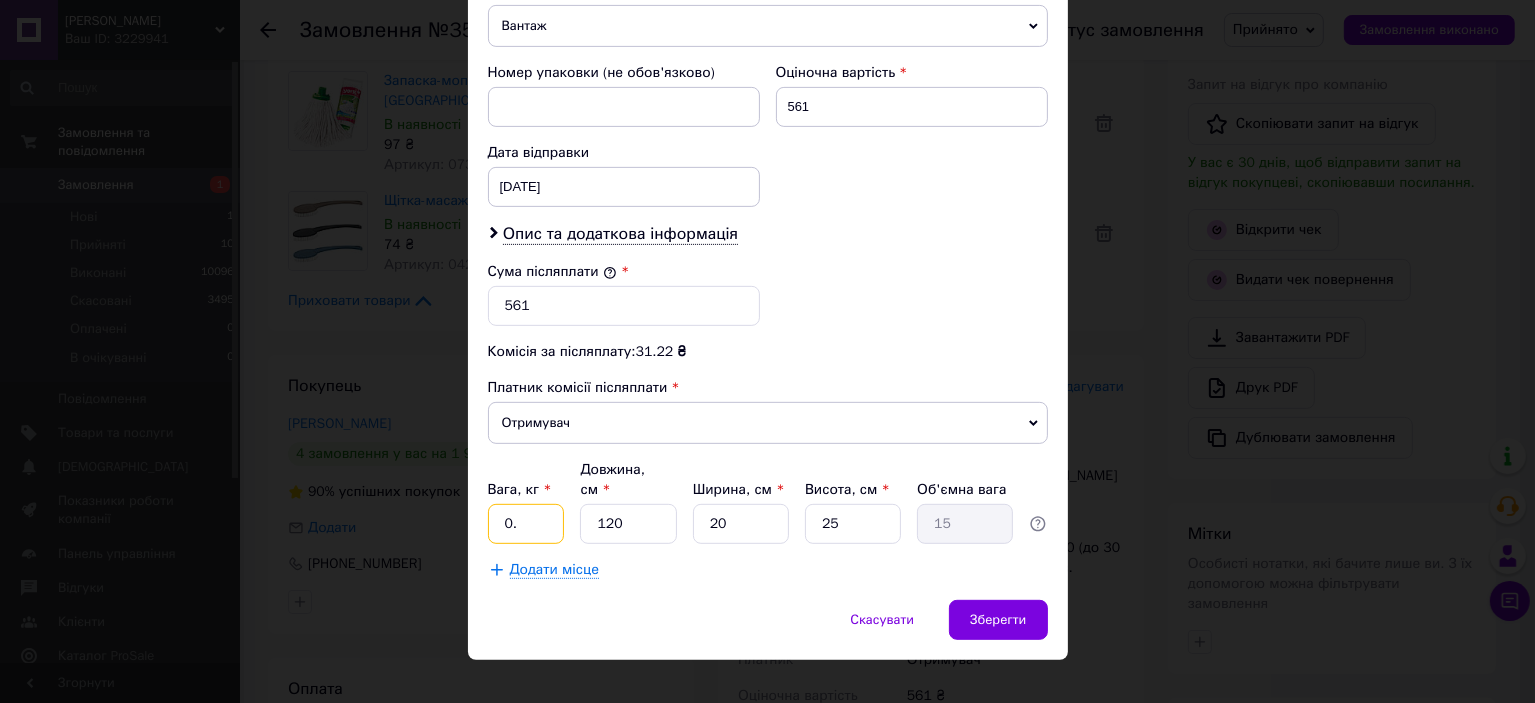 type on "0" 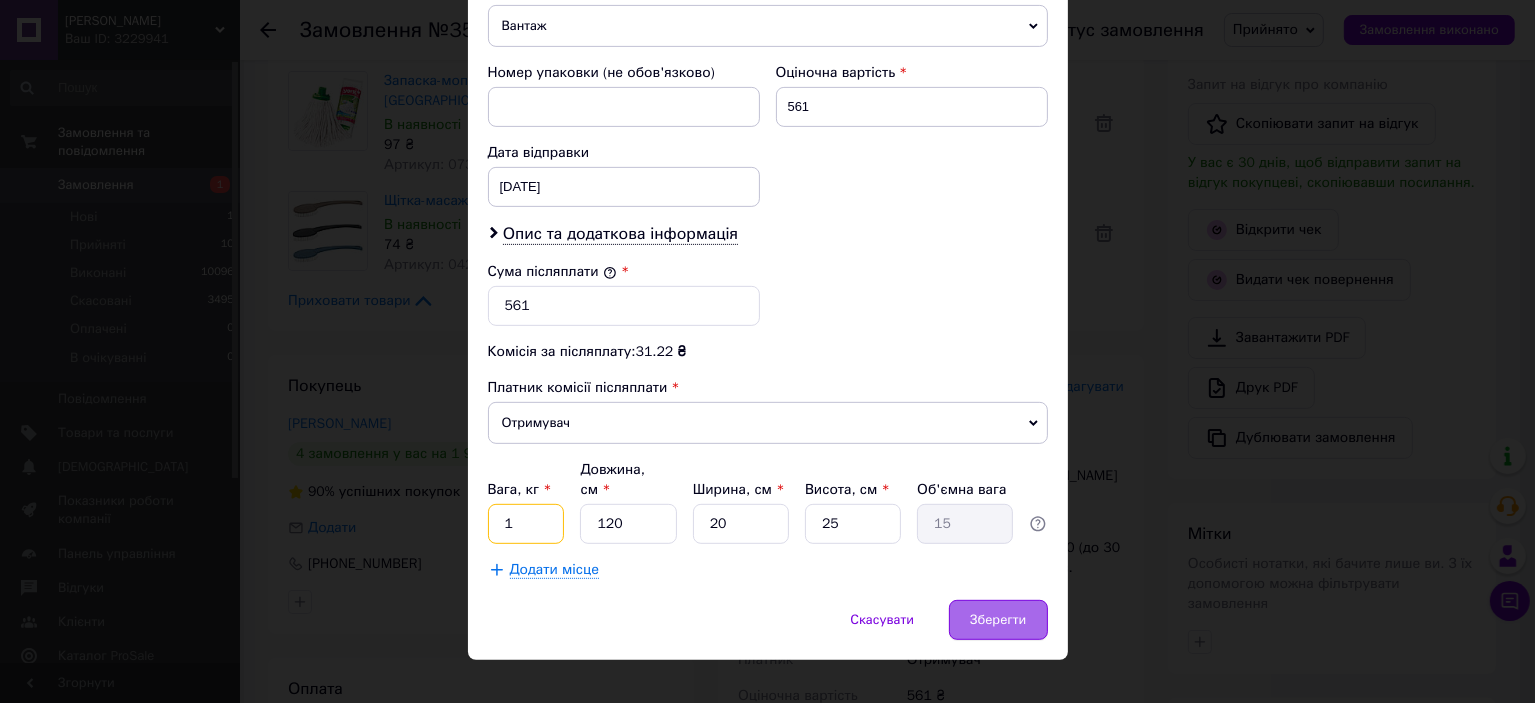 type on "1" 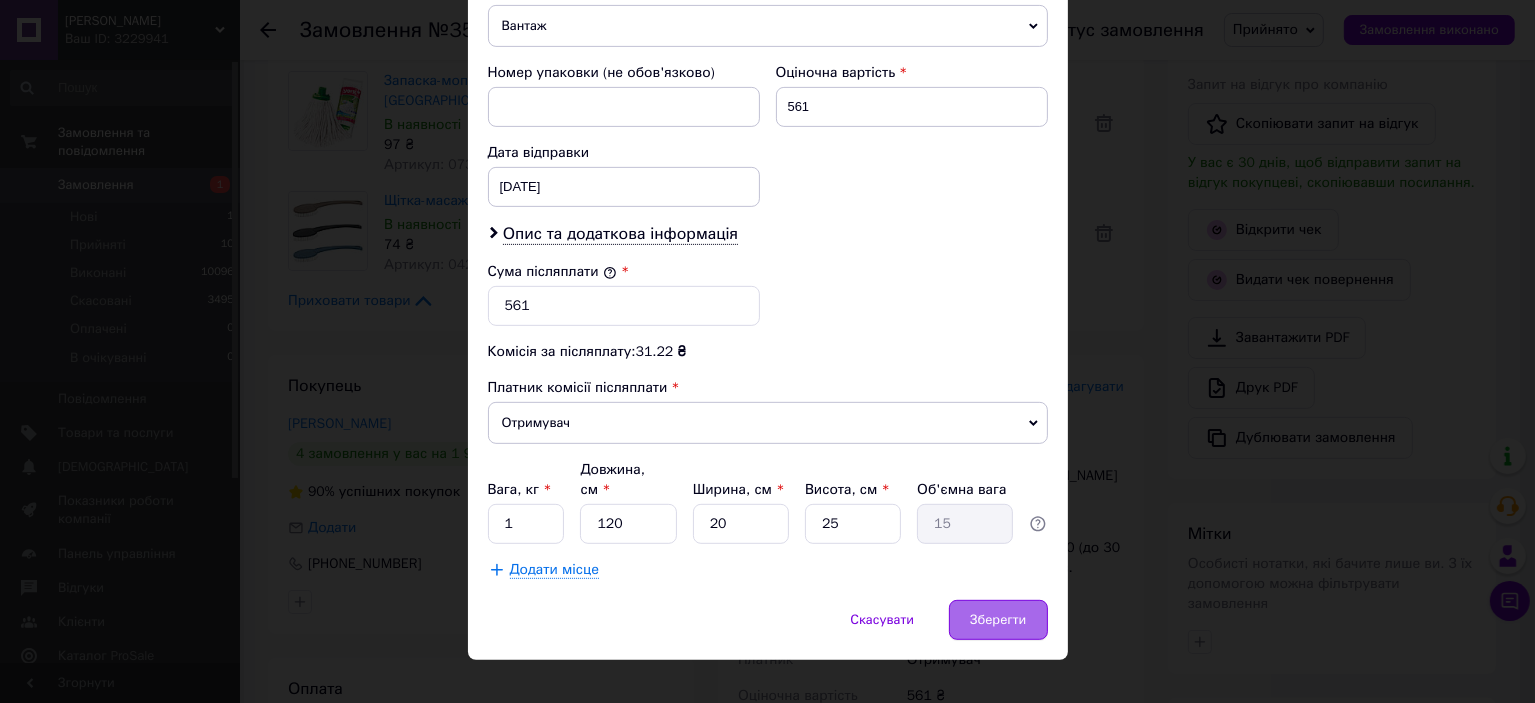 click on "Зберегти" at bounding box center [998, 620] 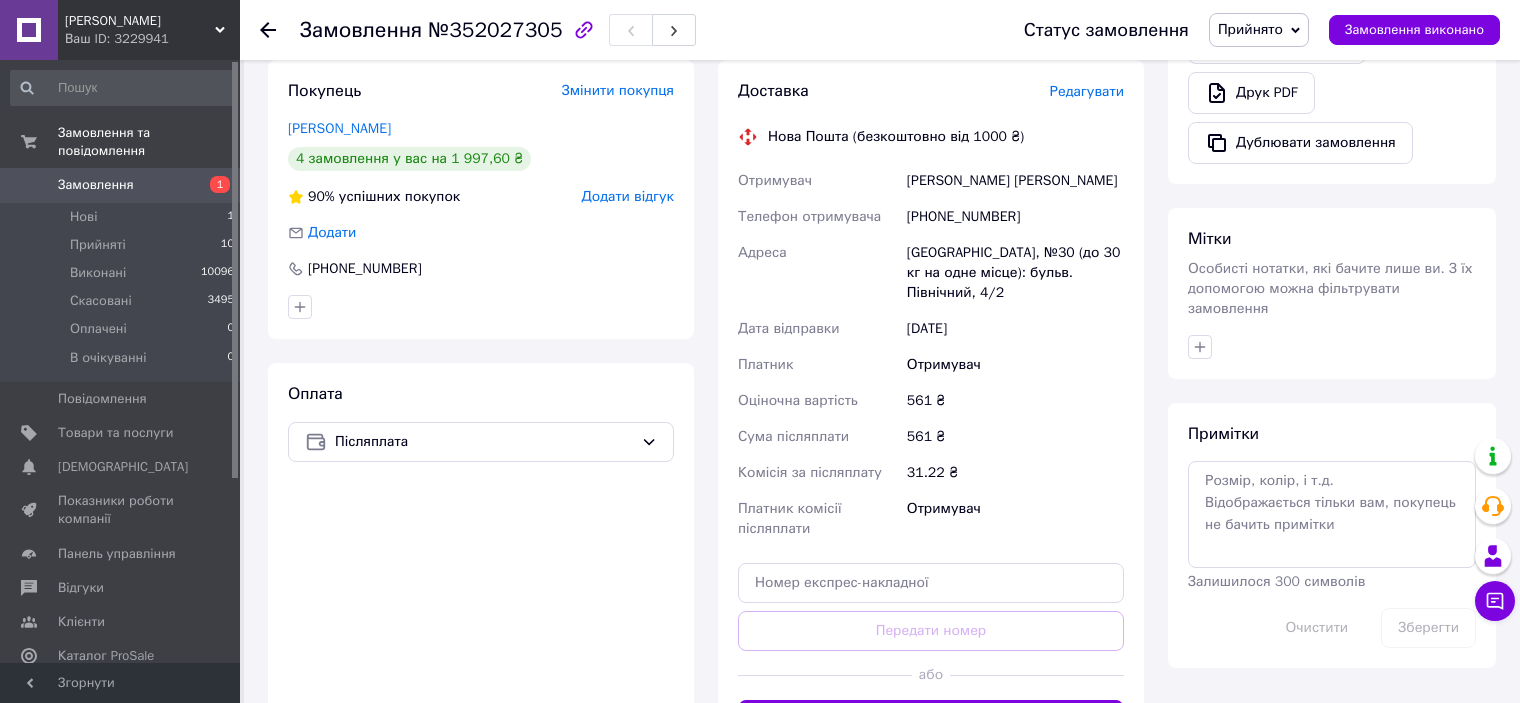 scroll, scrollTop: 800, scrollLeft: 0, axis: vertical 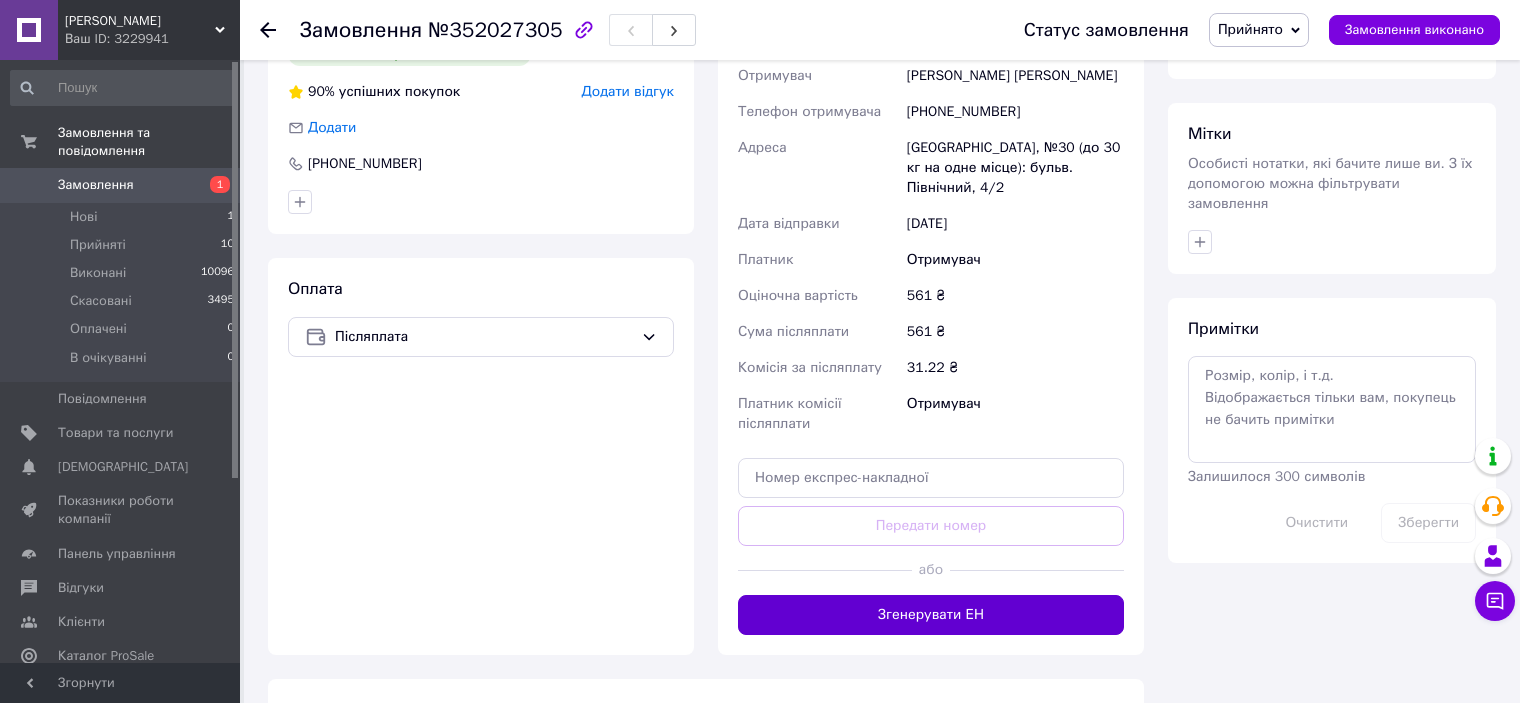 click on "Згенерувати ЕН" at bounding box center [931, 615] 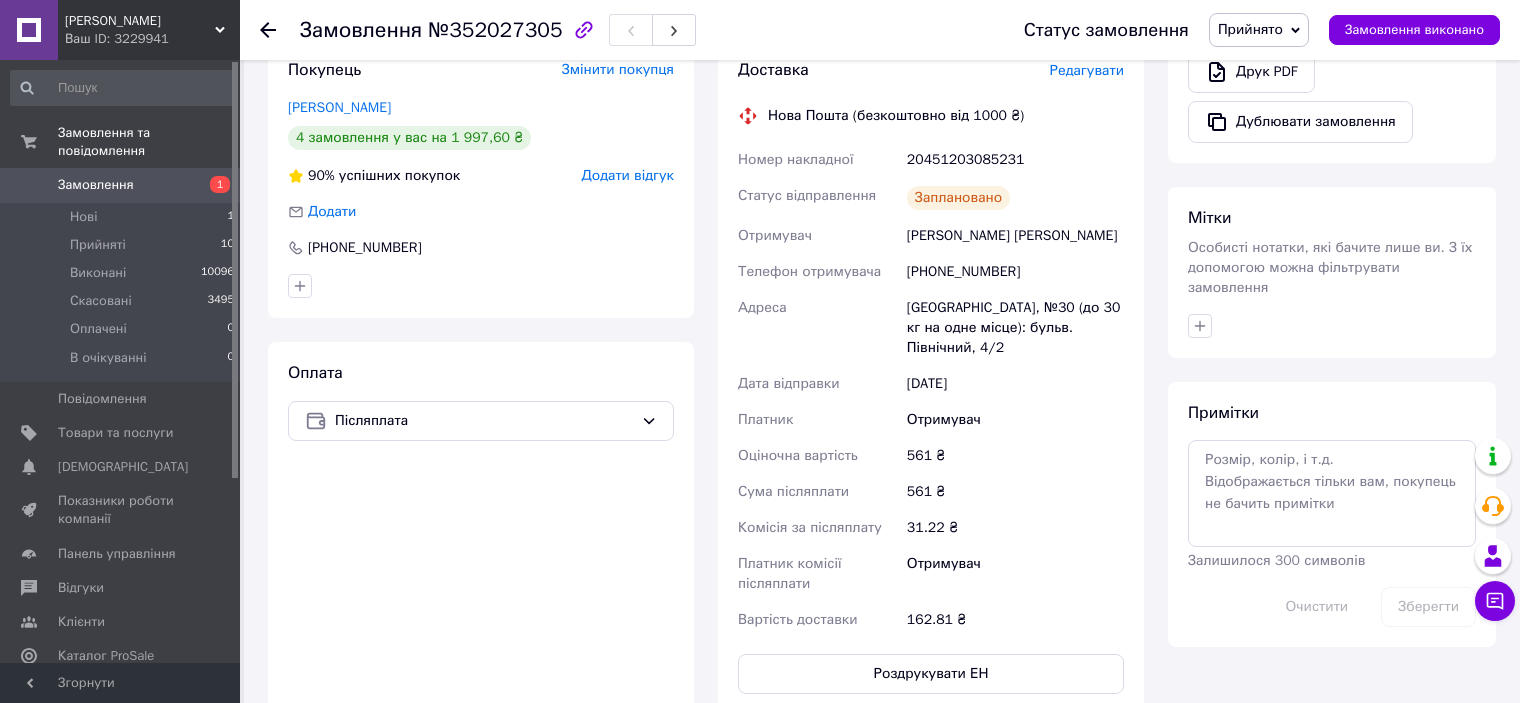 scroll, scrollTop: 600, scrollLeft: 0, axis: vertical 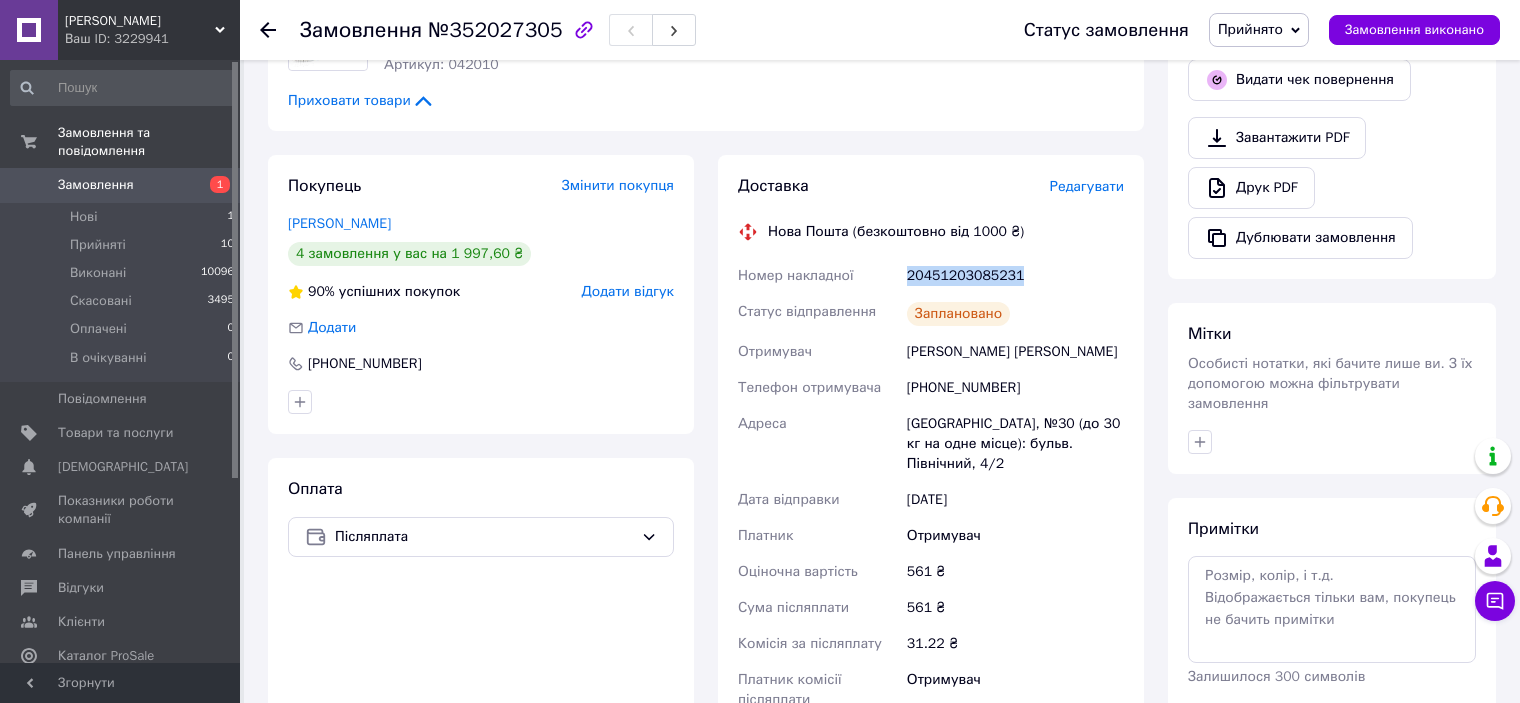 drag, startPoint x: 908, startPoint y: 278, endPoint x: 1009, endPoint y: 287, distance: 101.4002 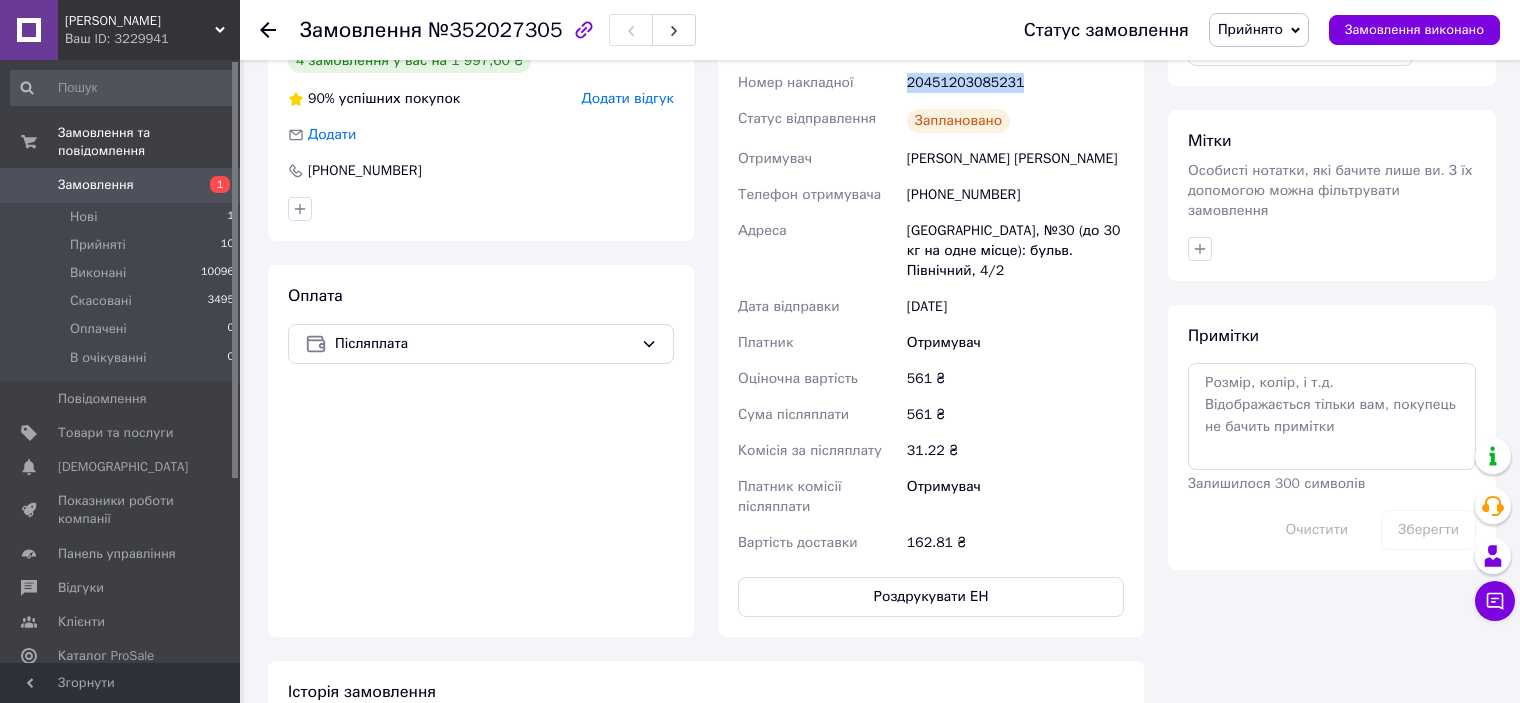 scroll, scrollTop: 1000, scrollLeft: 0, axis: vertical 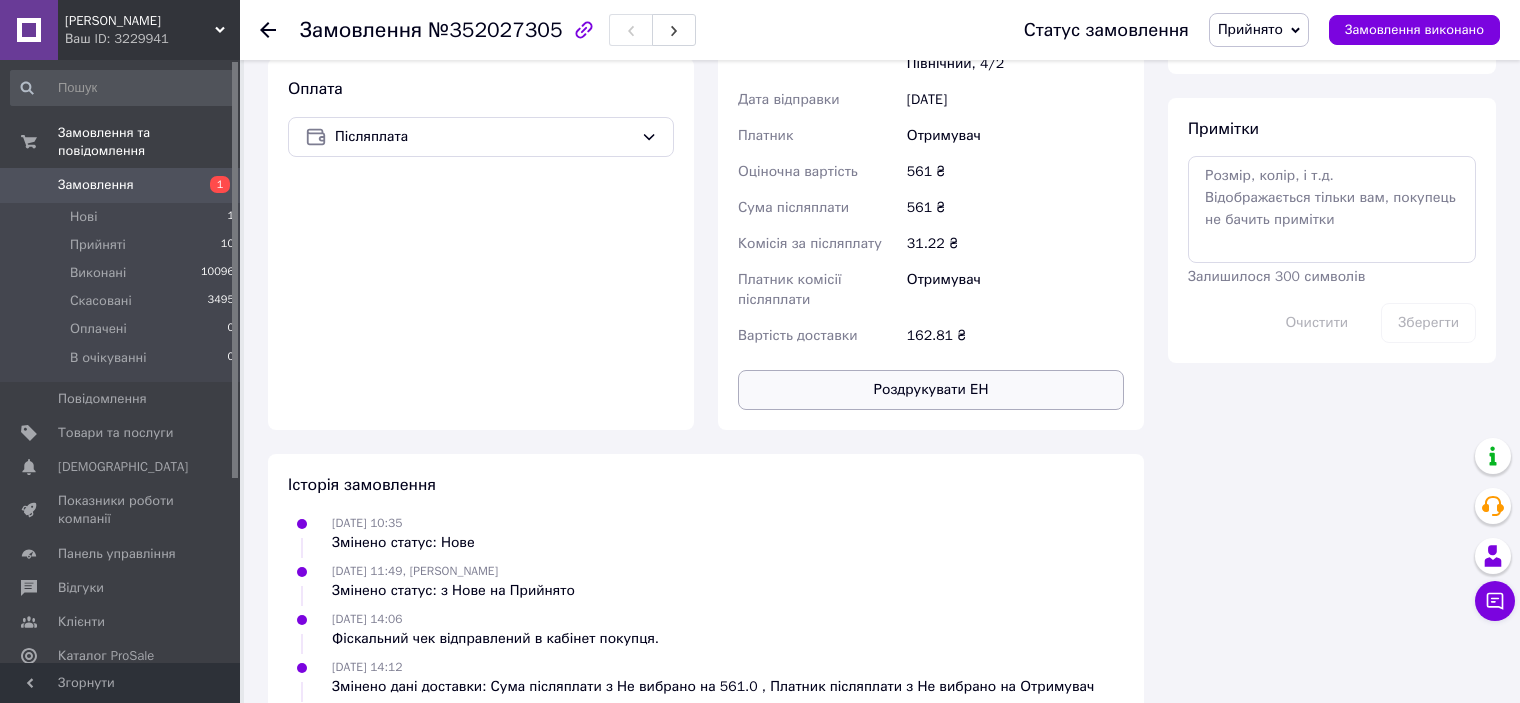 click on "Роздрукувати ЕН" at bounding box center [931, 390] 